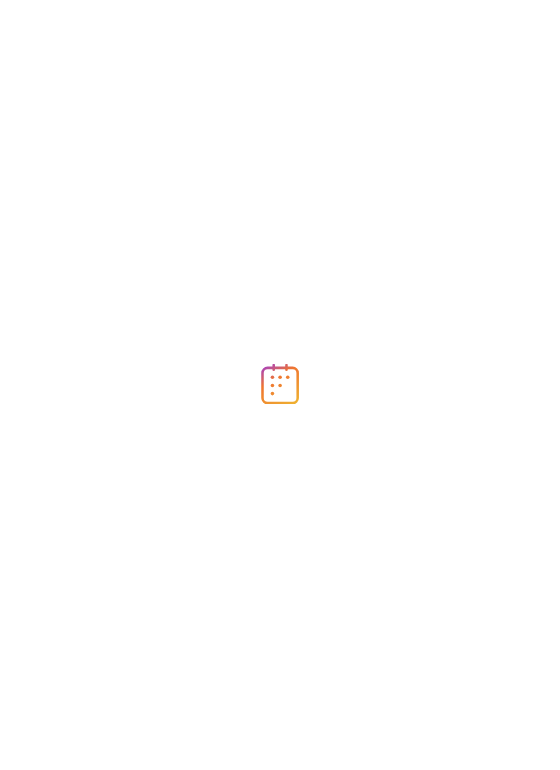 scroll, scrollTop: 0, scrollLeft: 0, axis: both 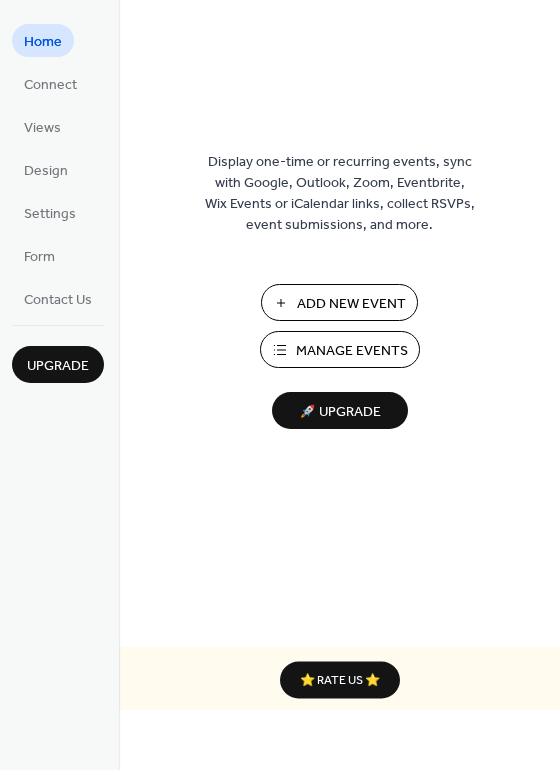 click on "Add New Event" at bounding box center [351, 304] 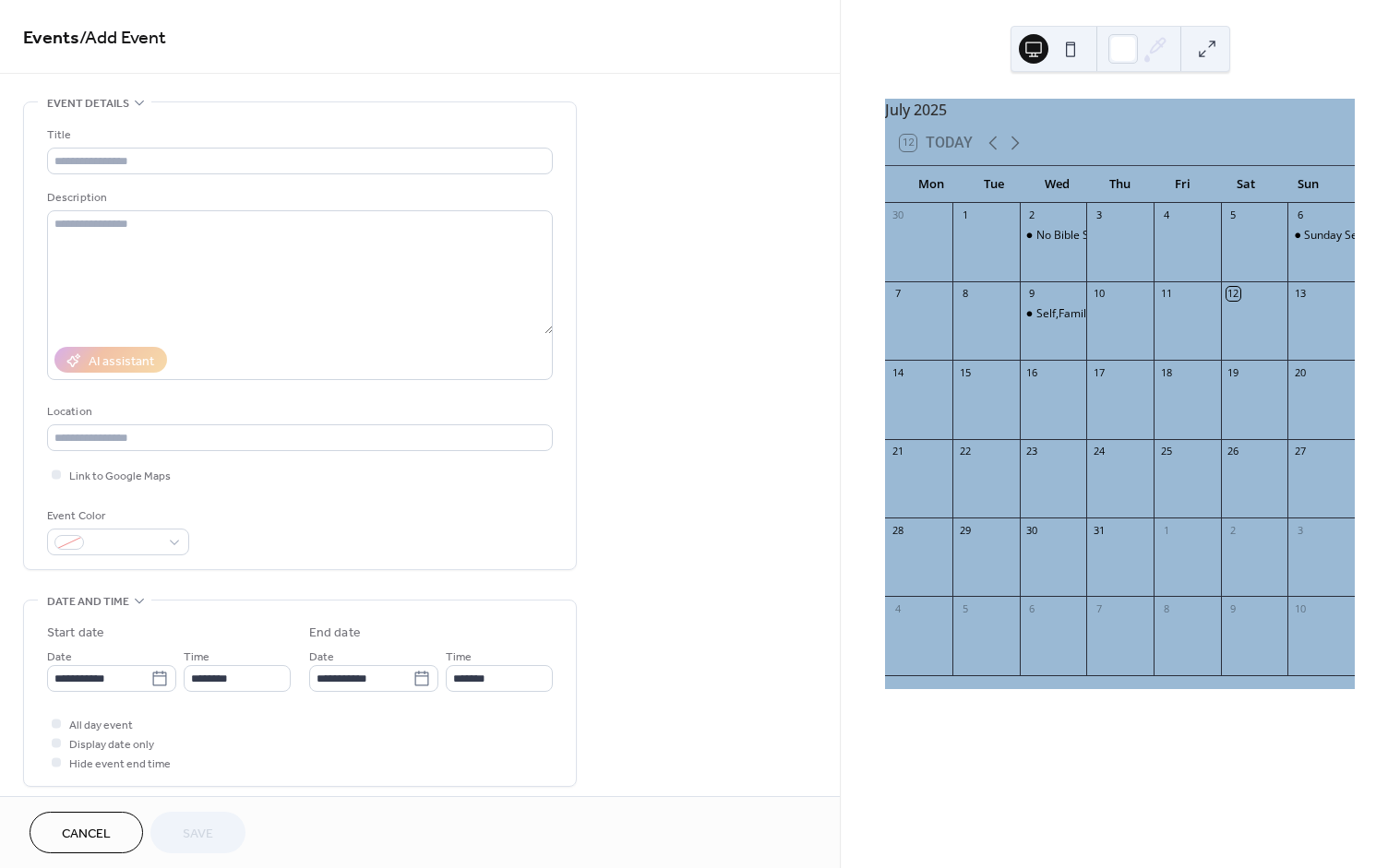 scroll, scrollTop: 0, scrollLeft: 0, axis: both 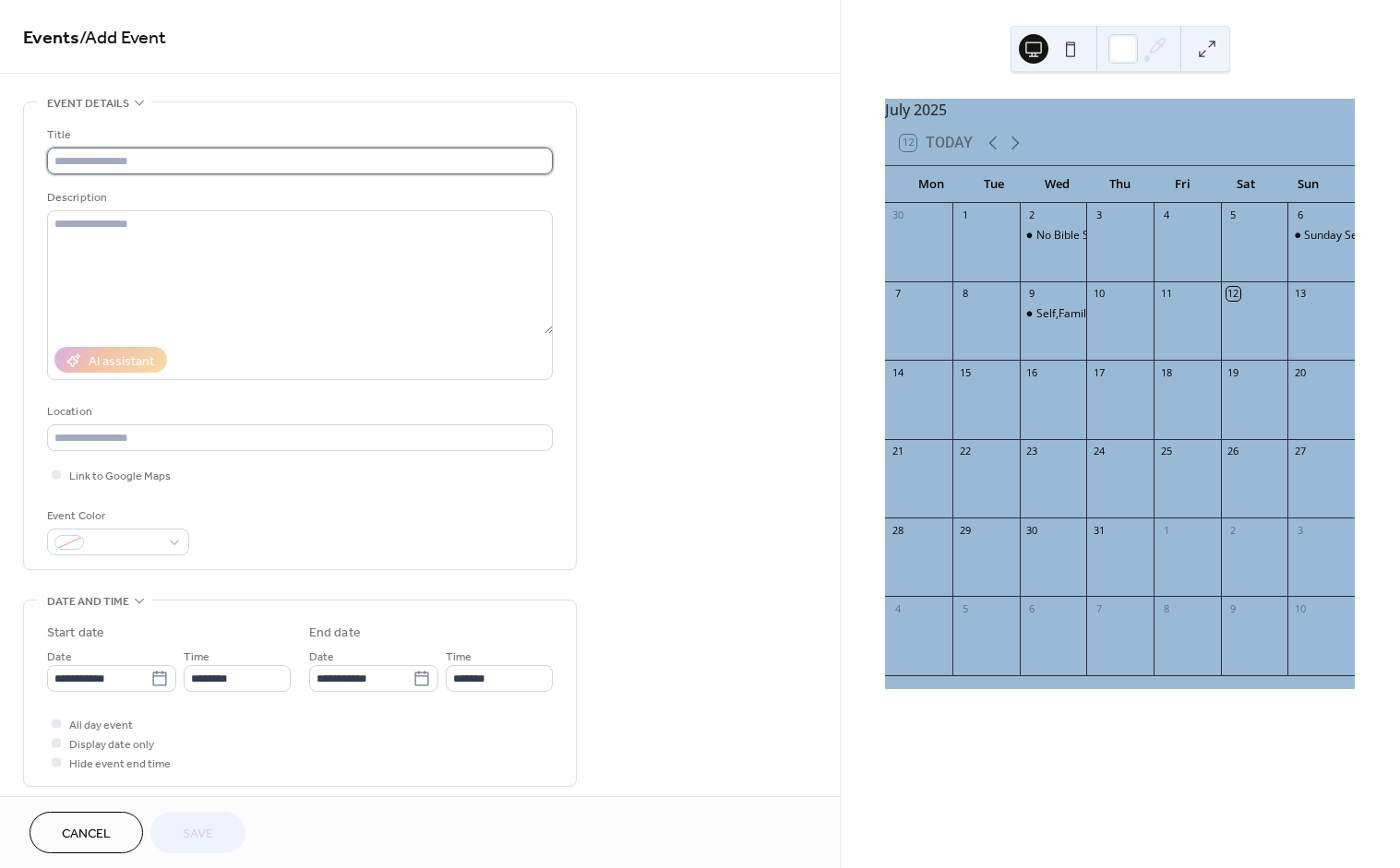 click at bounding box center (300, 161) 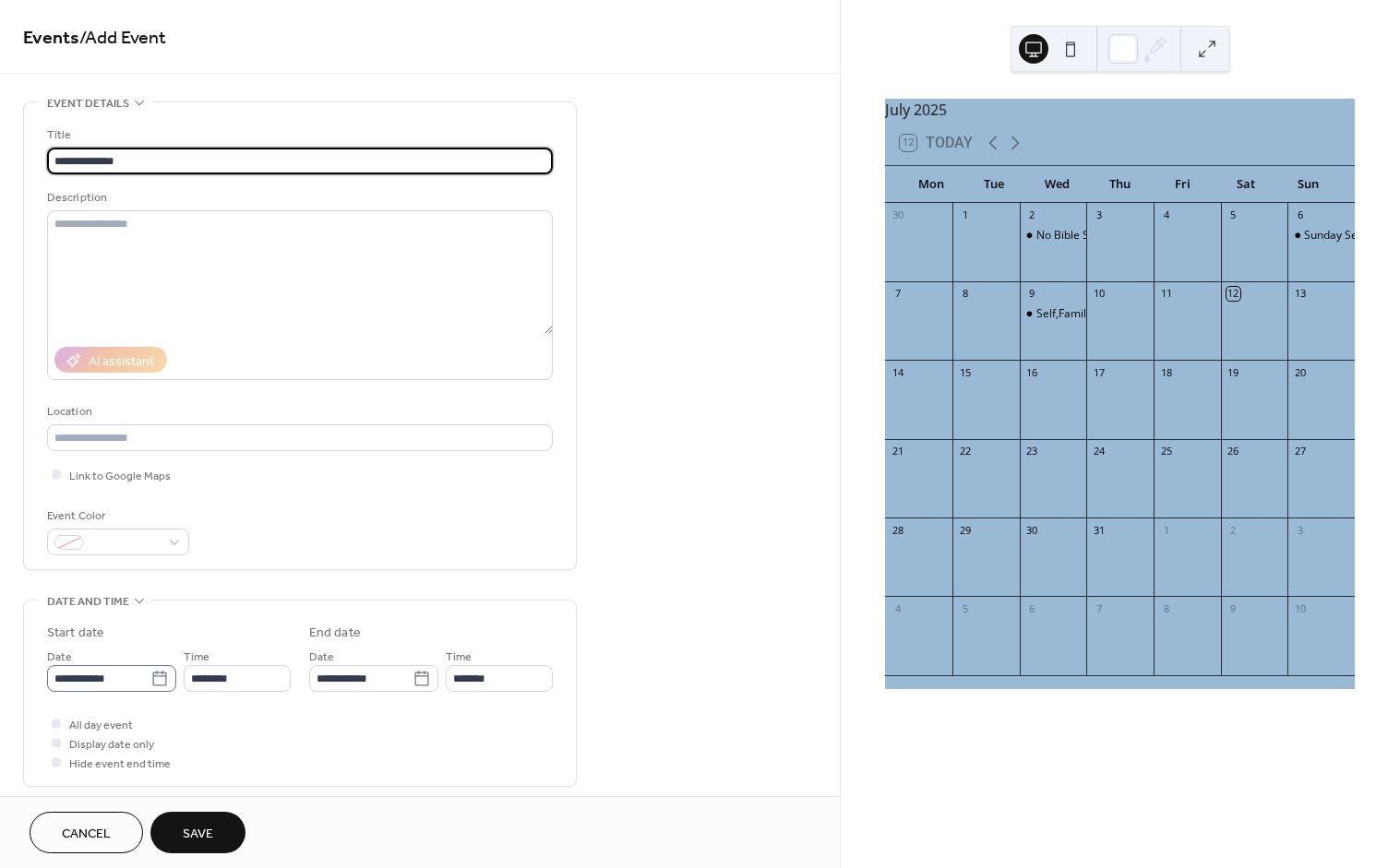 type on "**********" 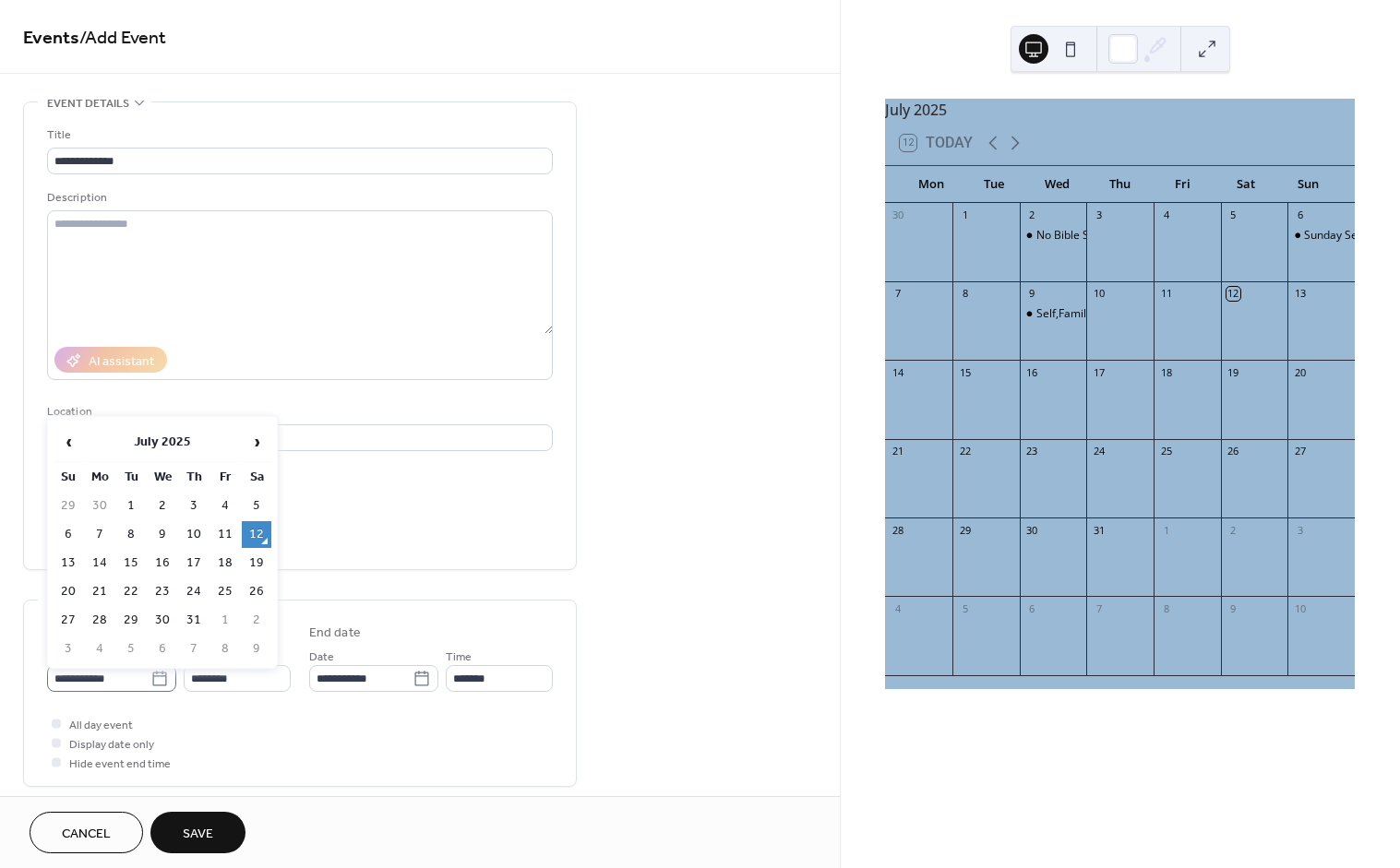 click 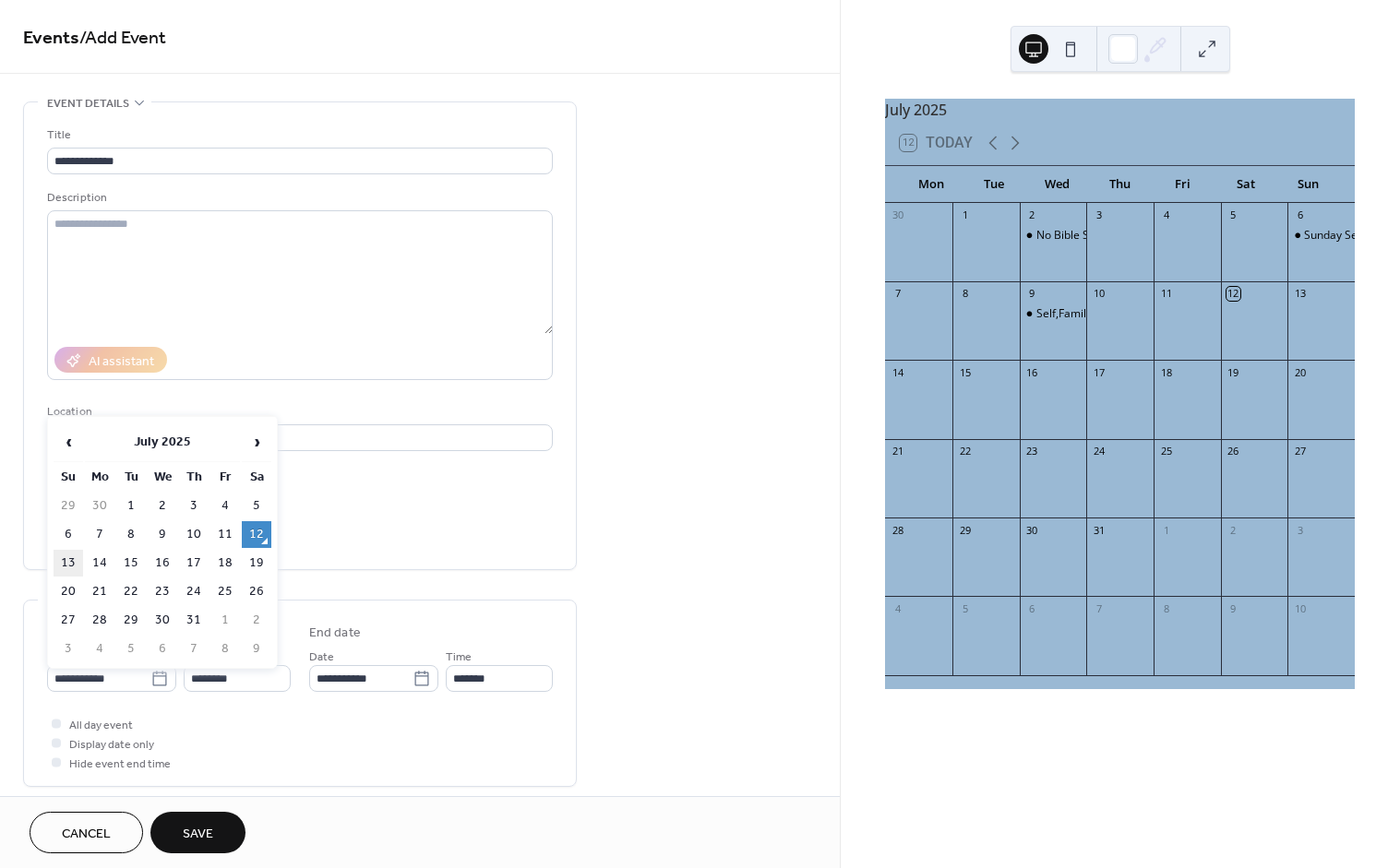 click on "13" at bounding box center (68, 563) 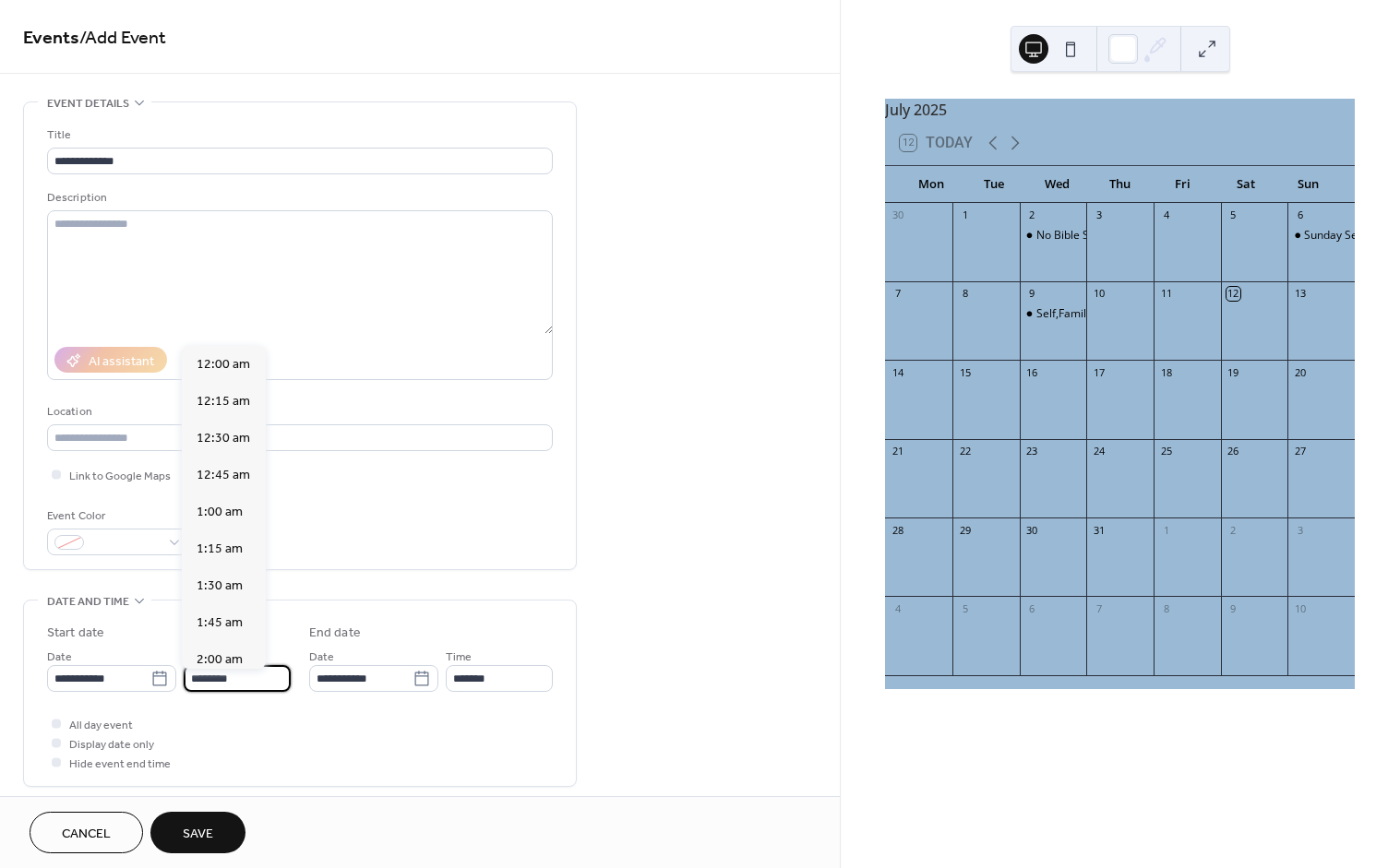 click on "********" at bounding box center [237, 678] 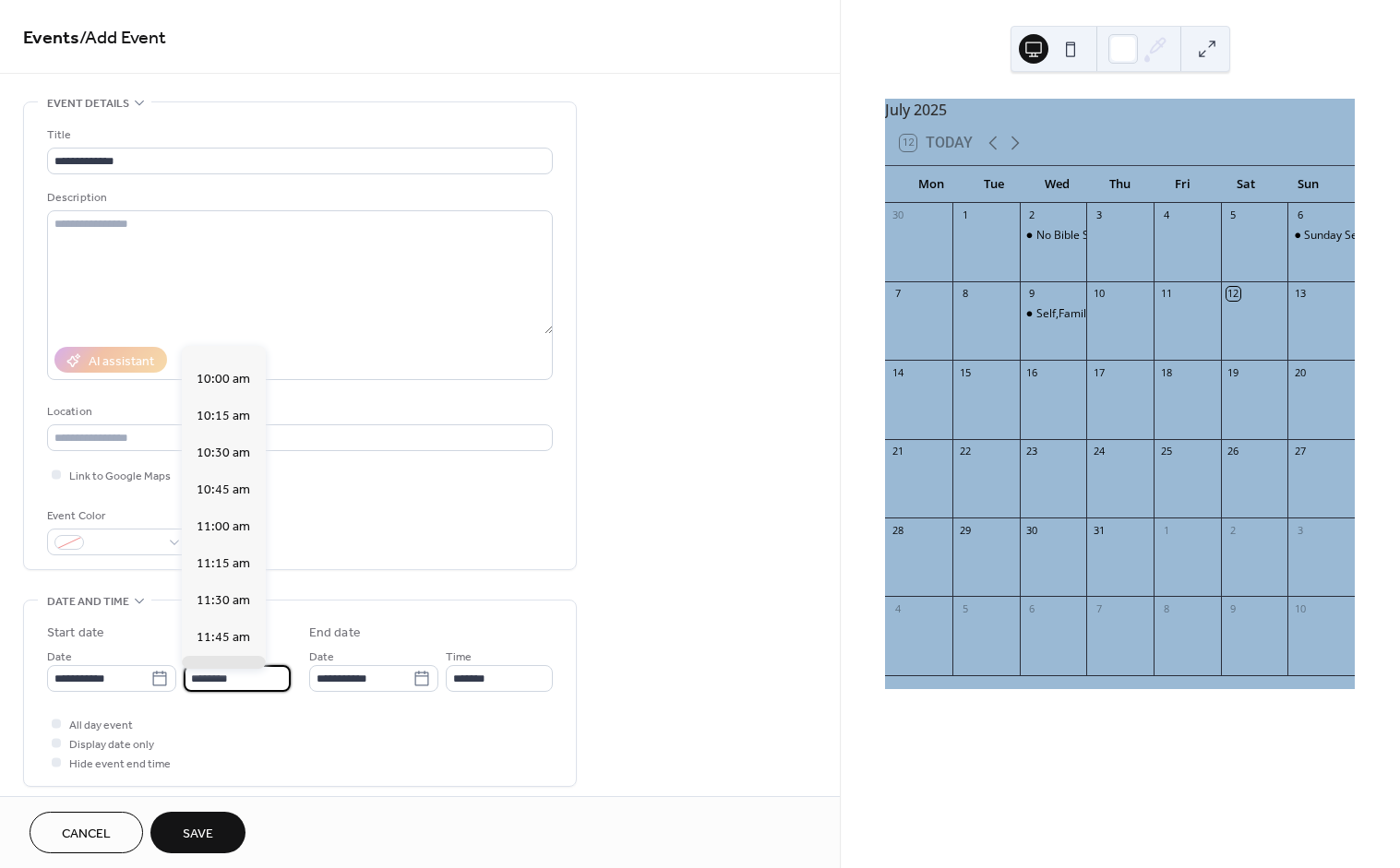 scroll, scrollTop: 1433, scrollLeft: 0, axis: vertical 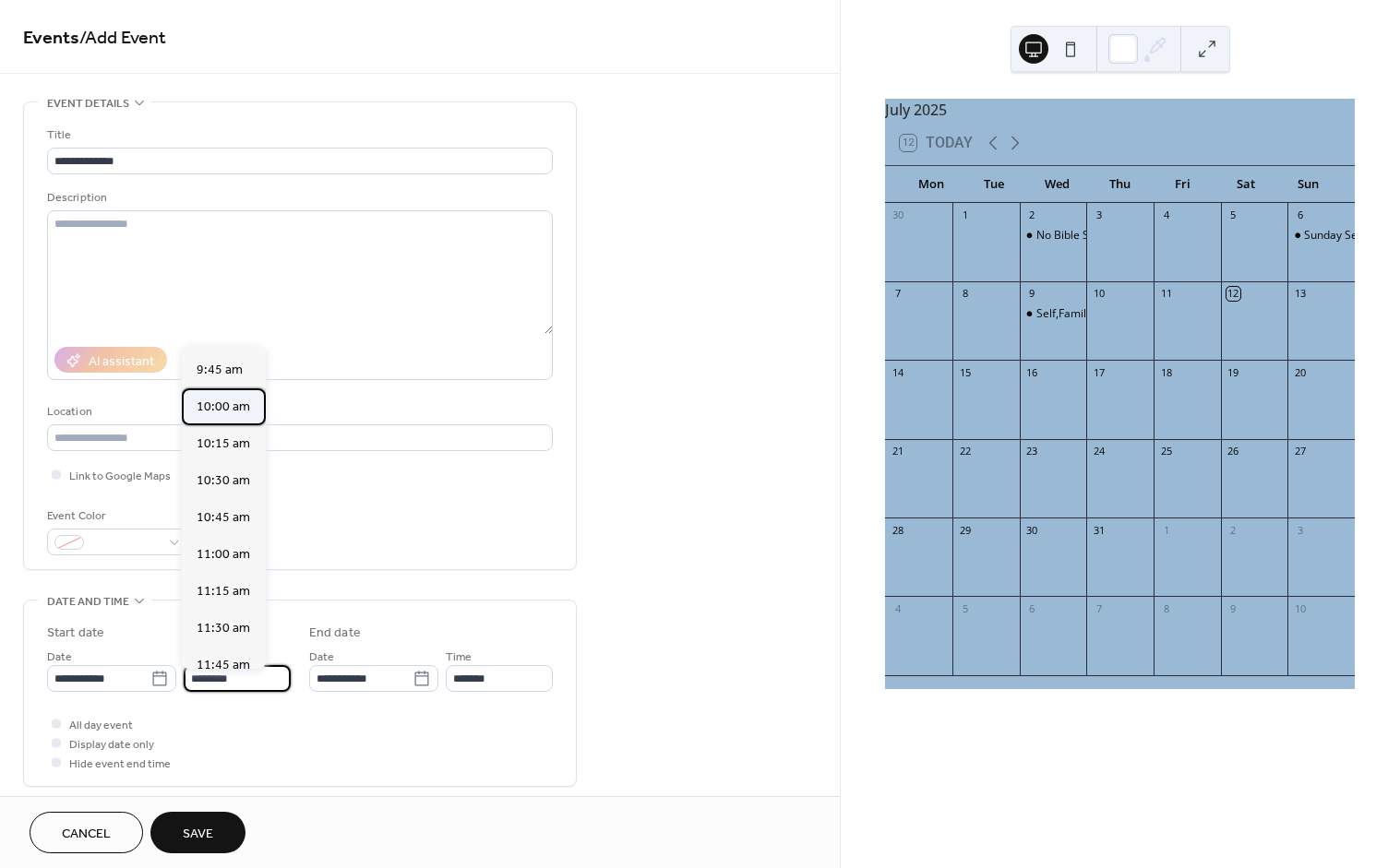 click on "10:00 am" at bounding box center [223, 407] 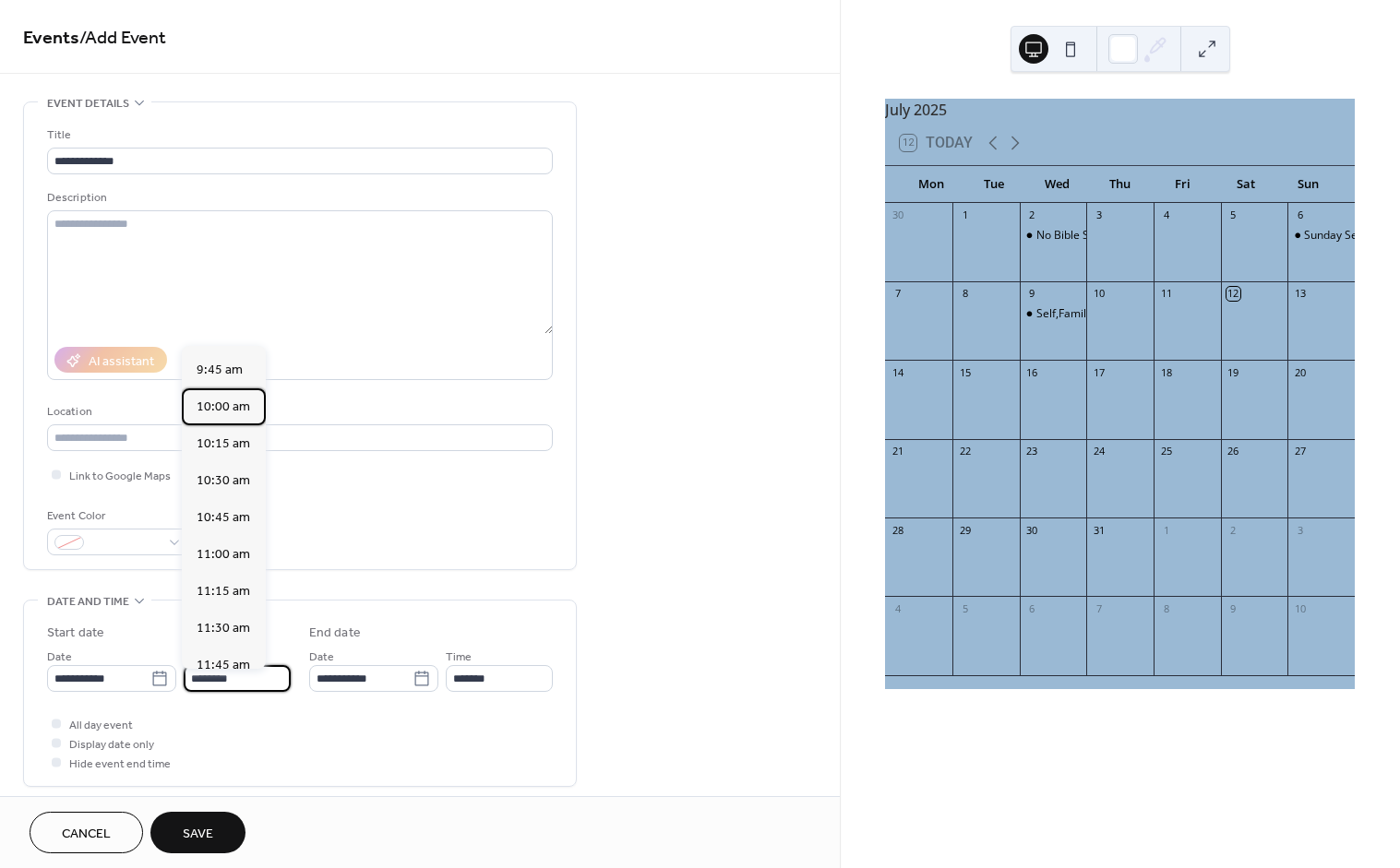 type on "********" 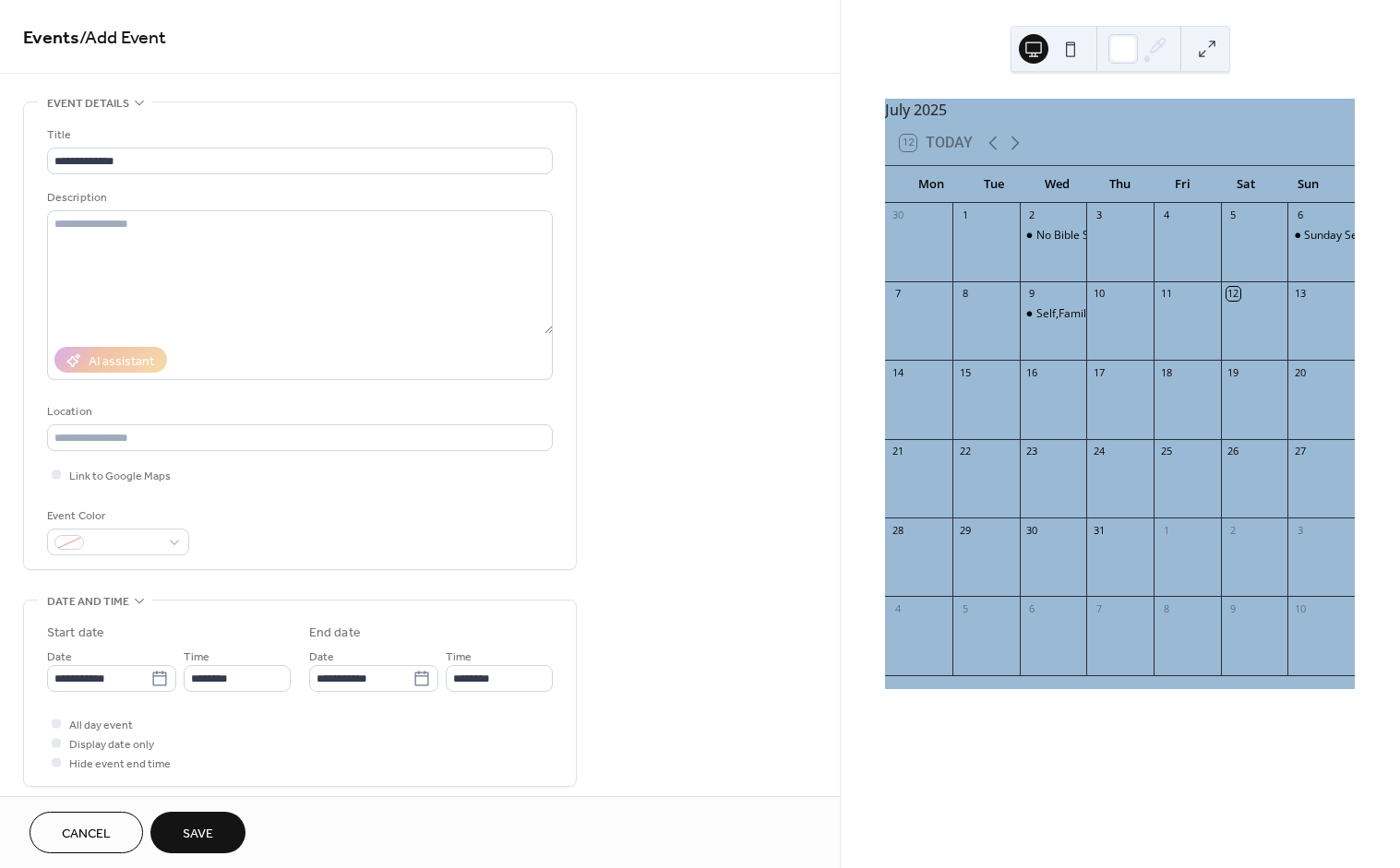 type on "********" 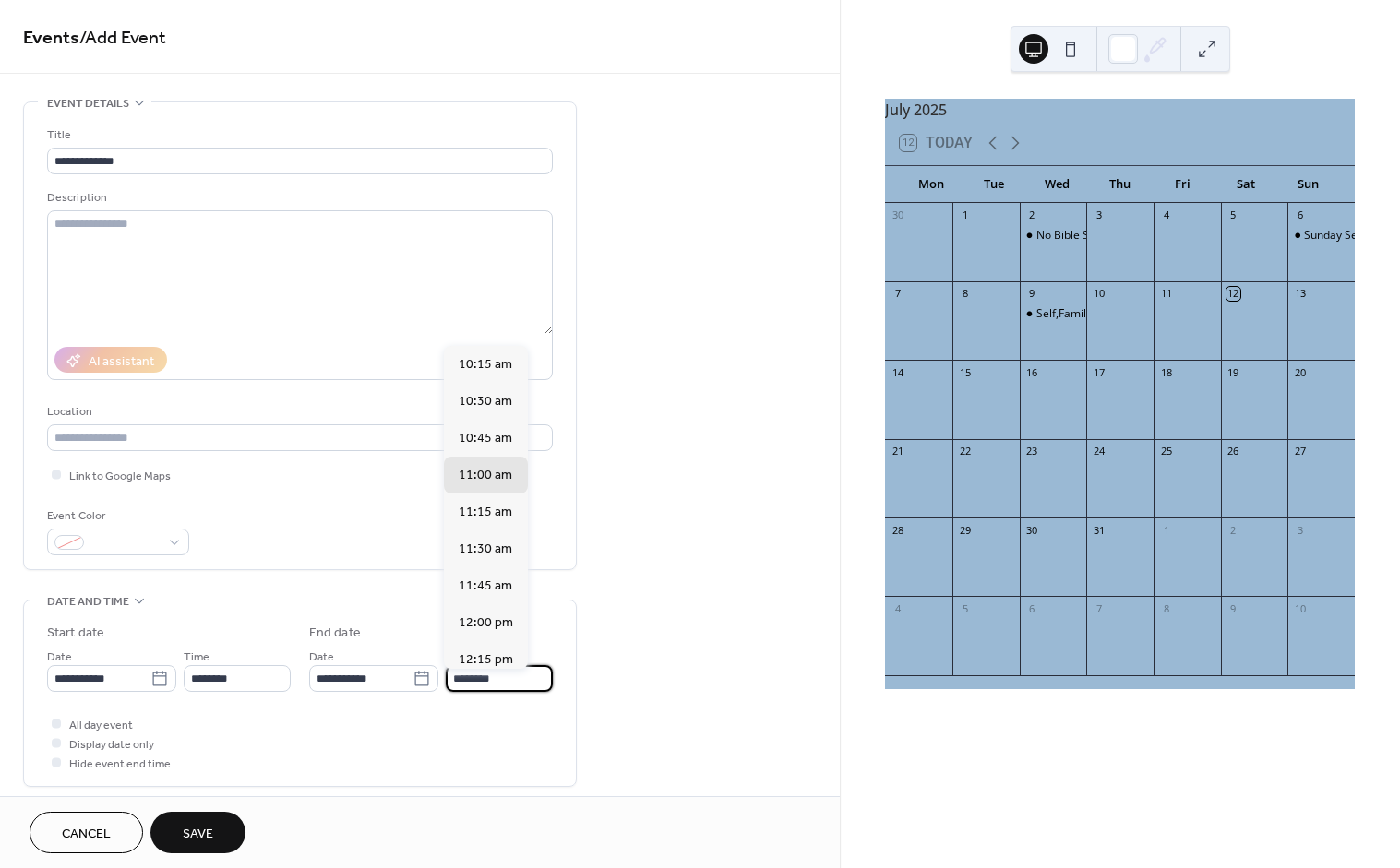 click on "********" at bounding box center (499, 678) 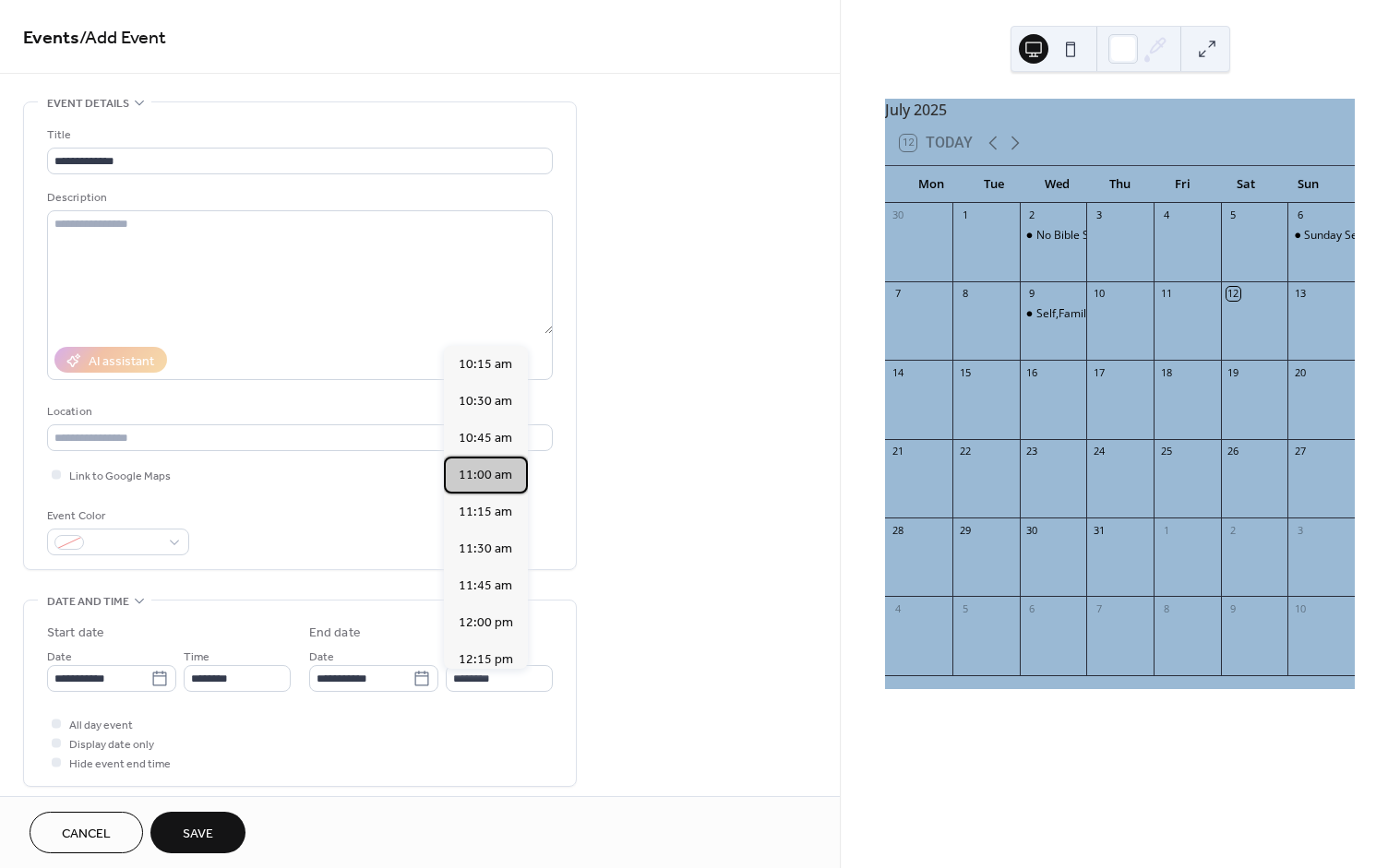 click on "11:00 am" at bounding box center (485, 475) 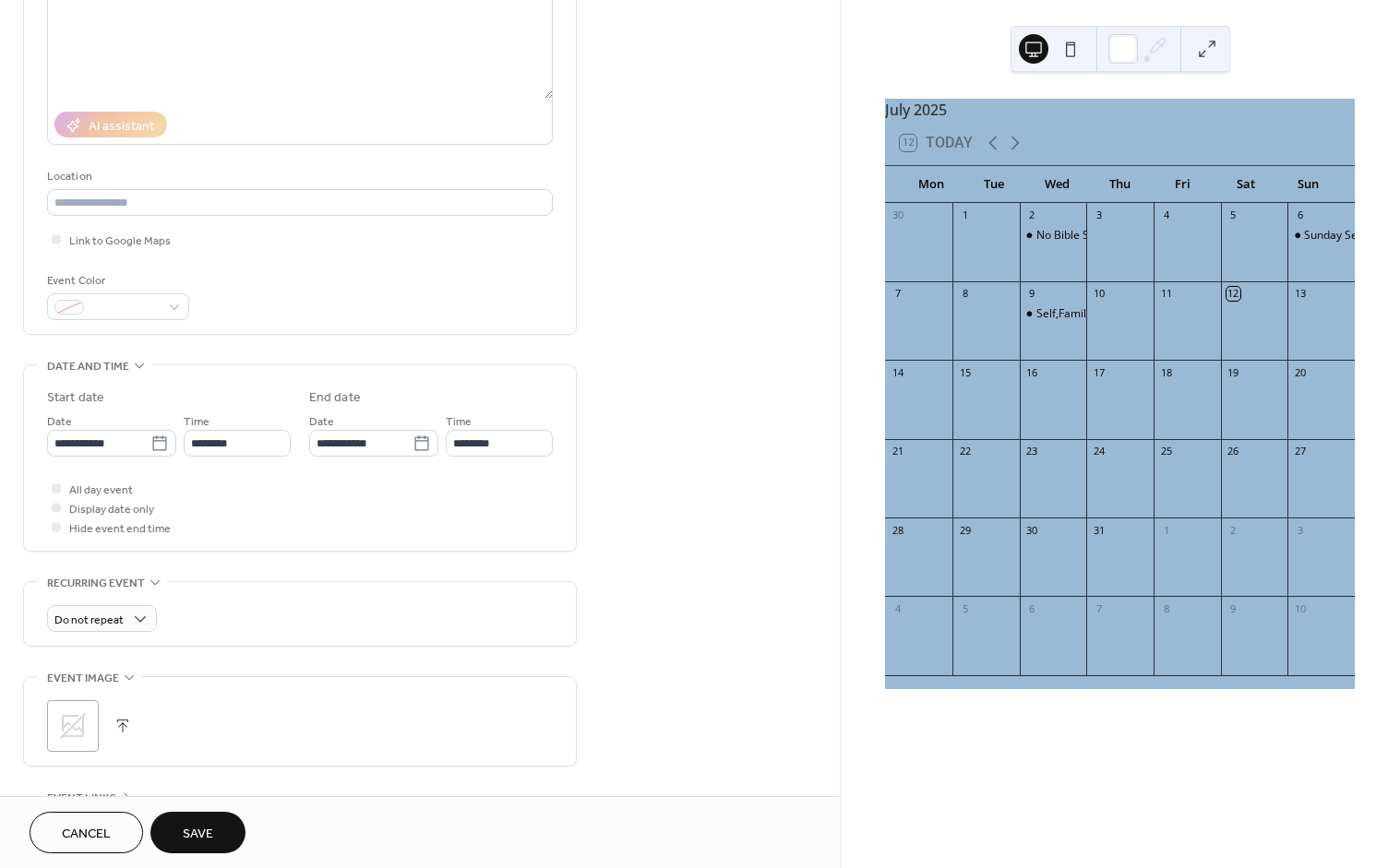 scroll, scrollTop: 243, scrollLeft: 0, axis: vertical 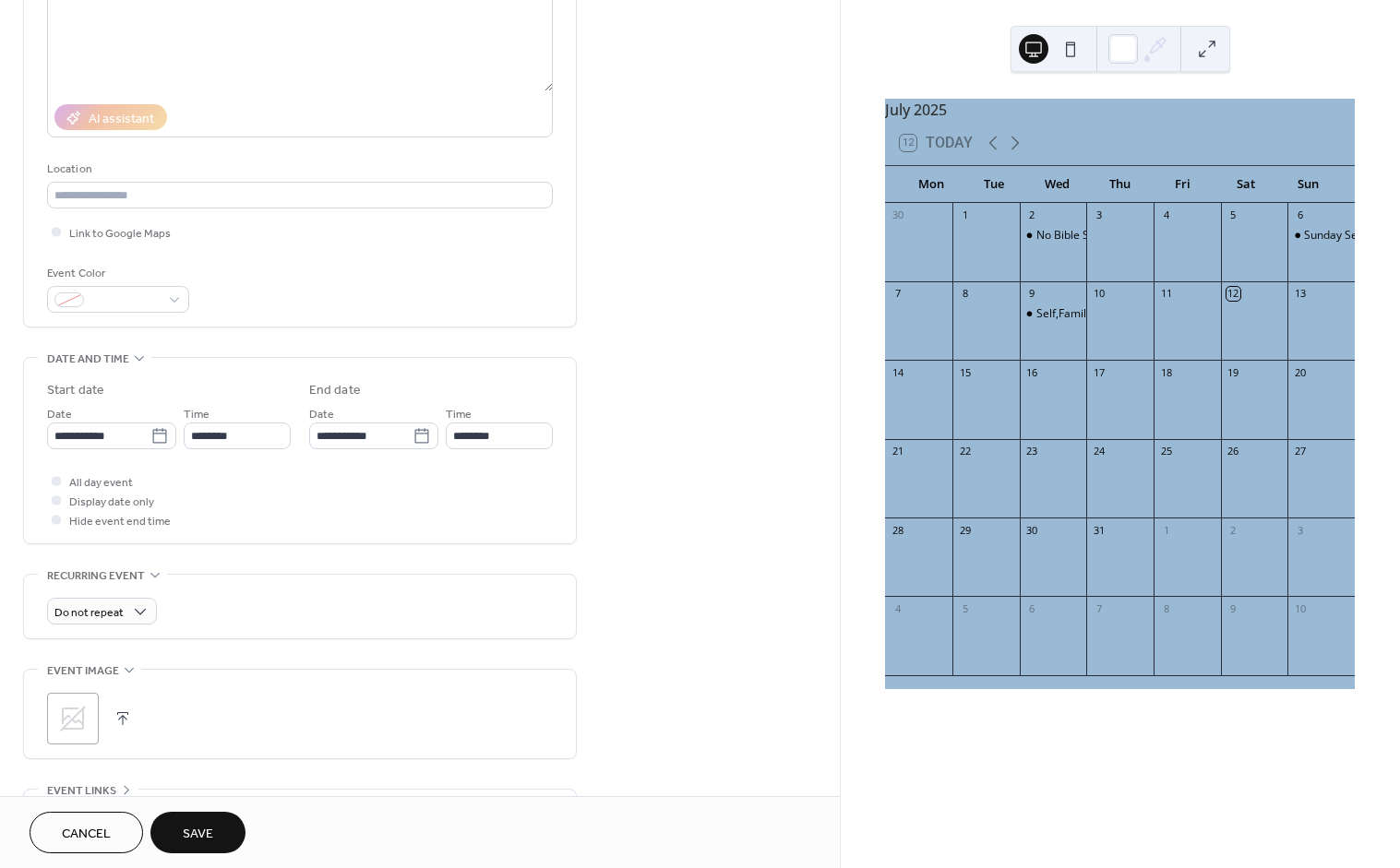 click on ";" at bounding box center [73, 719] 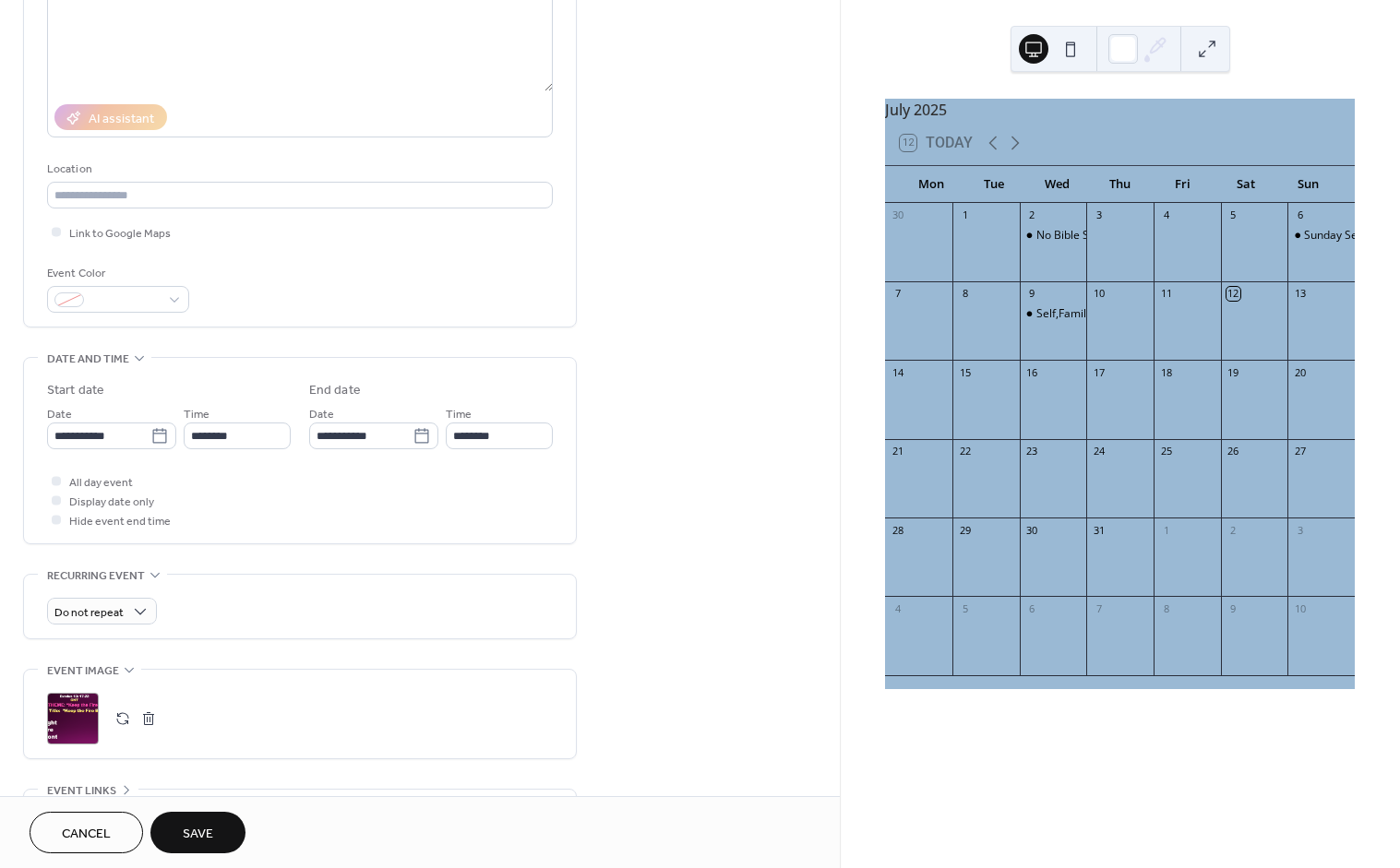 click on "Save" at bounding box center (197, 832) 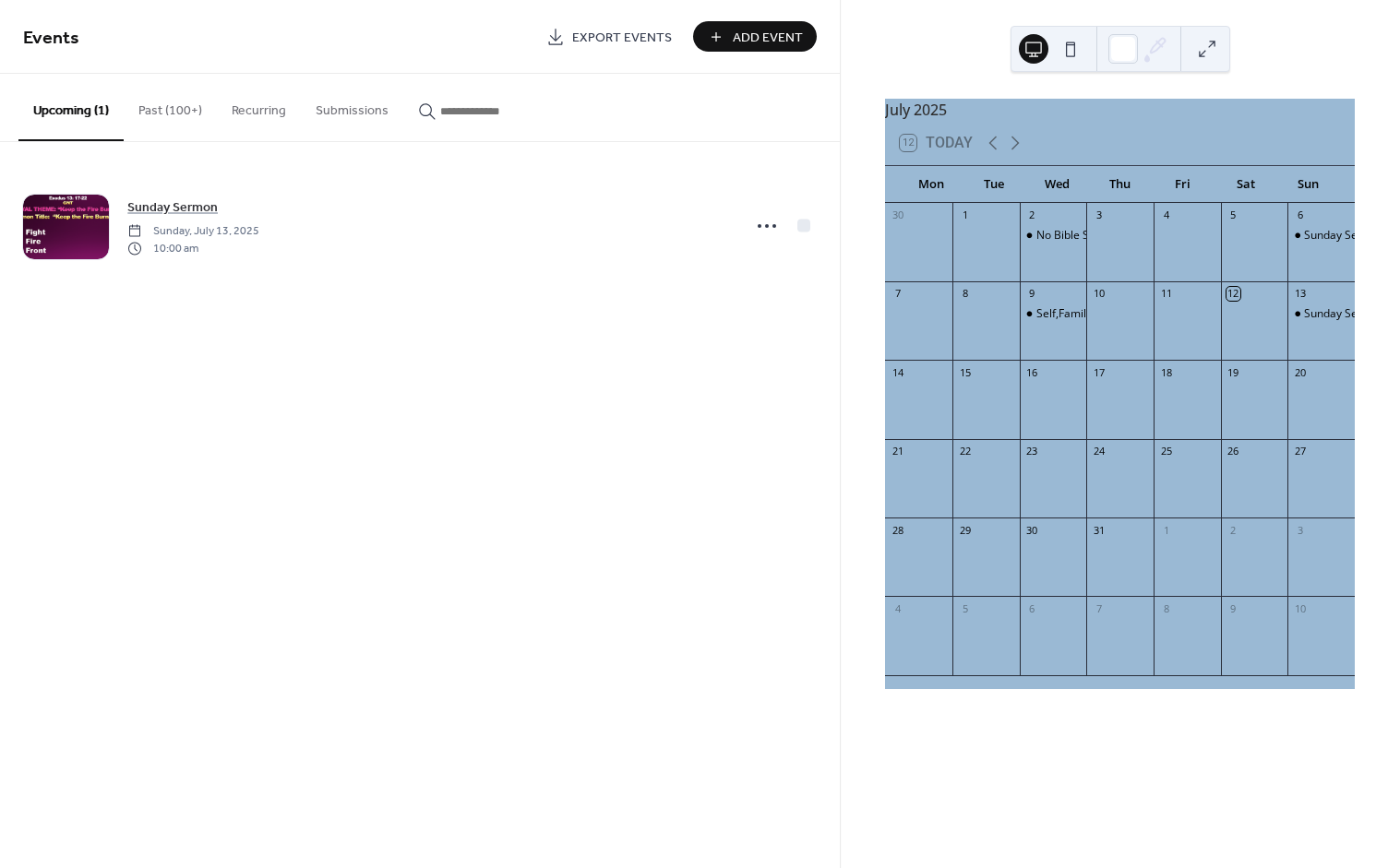 click on "Add Event" at bounding box center (768, 38) 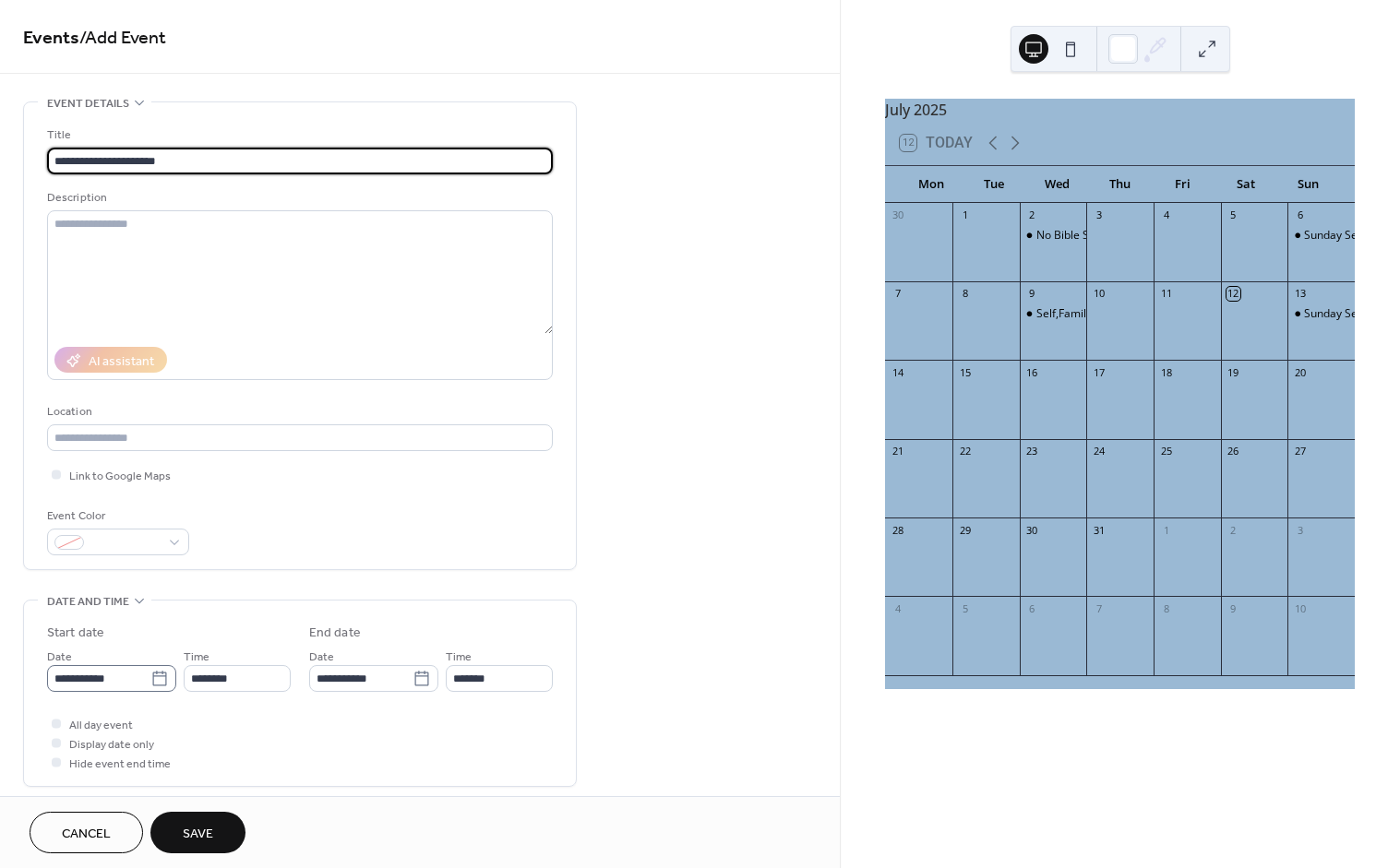 type on "**********" 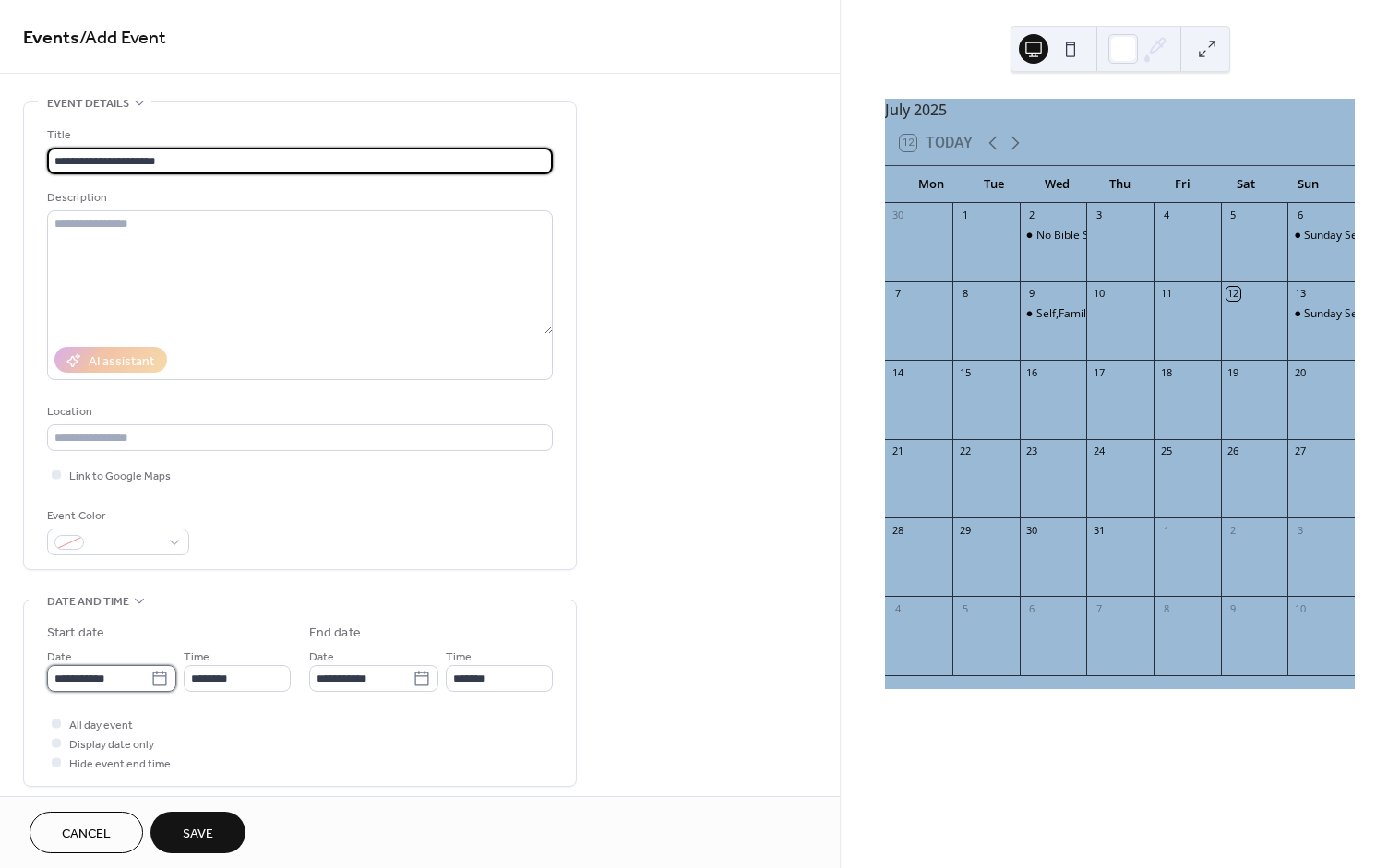 click on "**********" at bounding box center (99, 678) 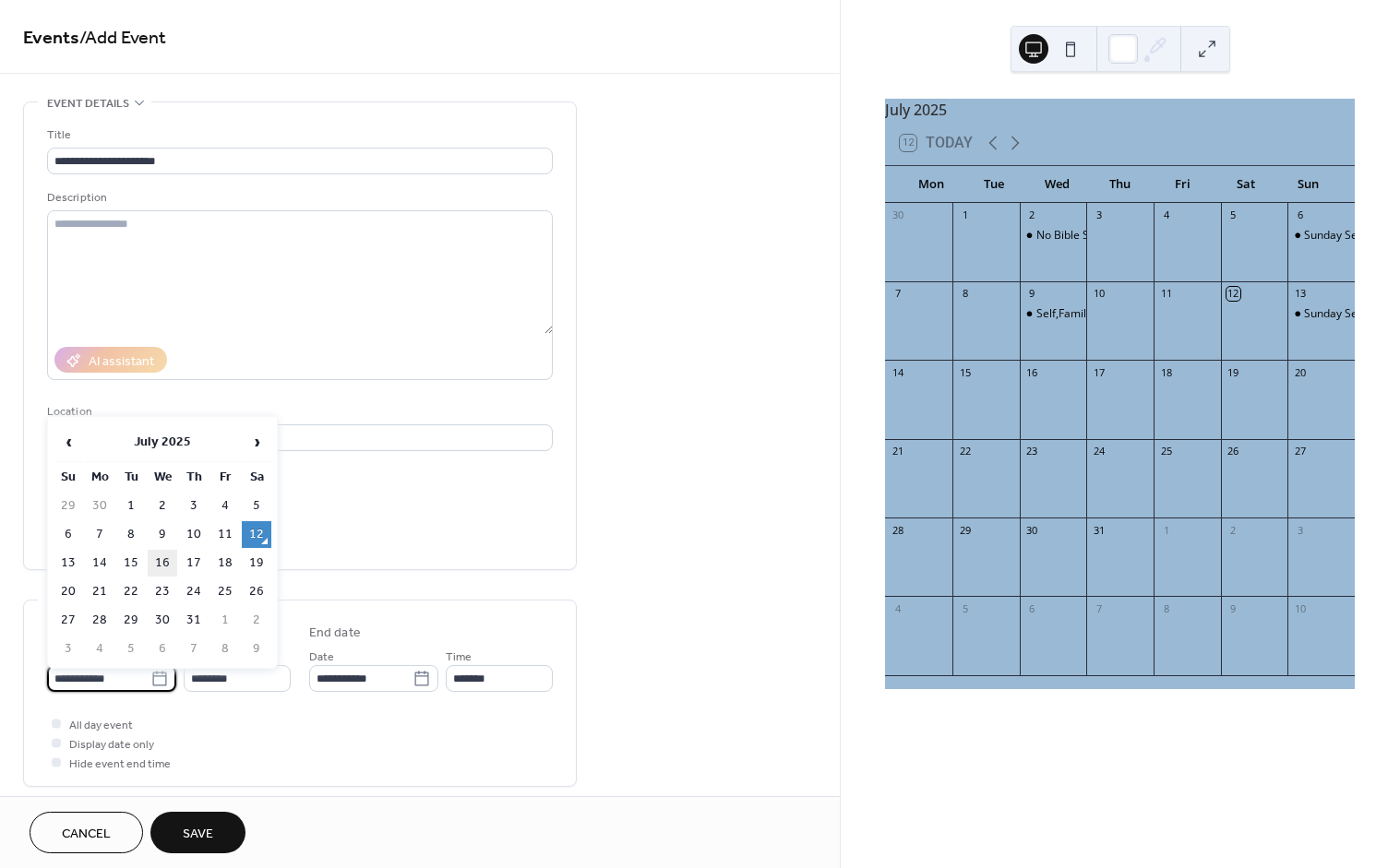 click on "16" at bounding box center [162, 563] 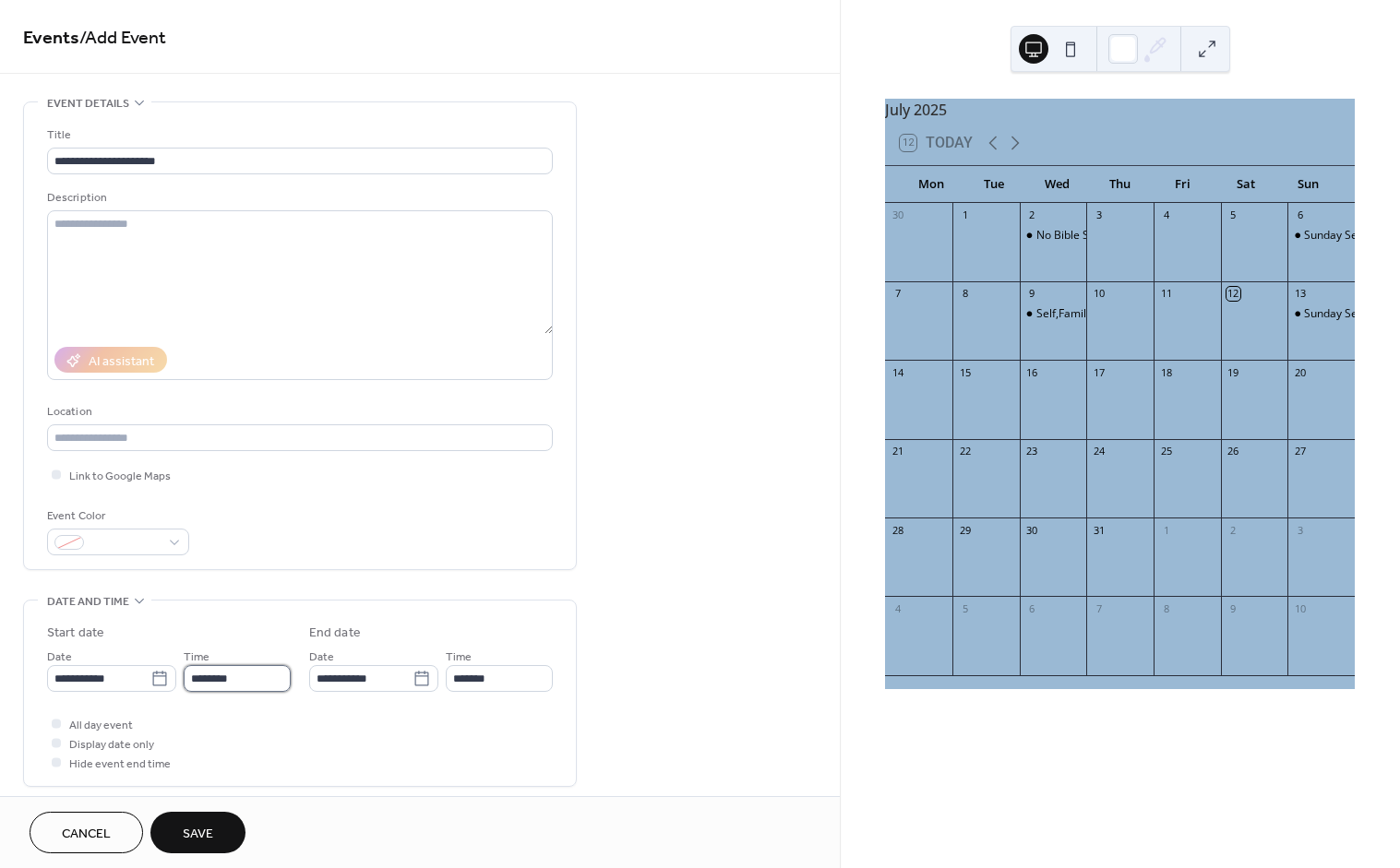 click on "********" at bounding box center [237, 678] 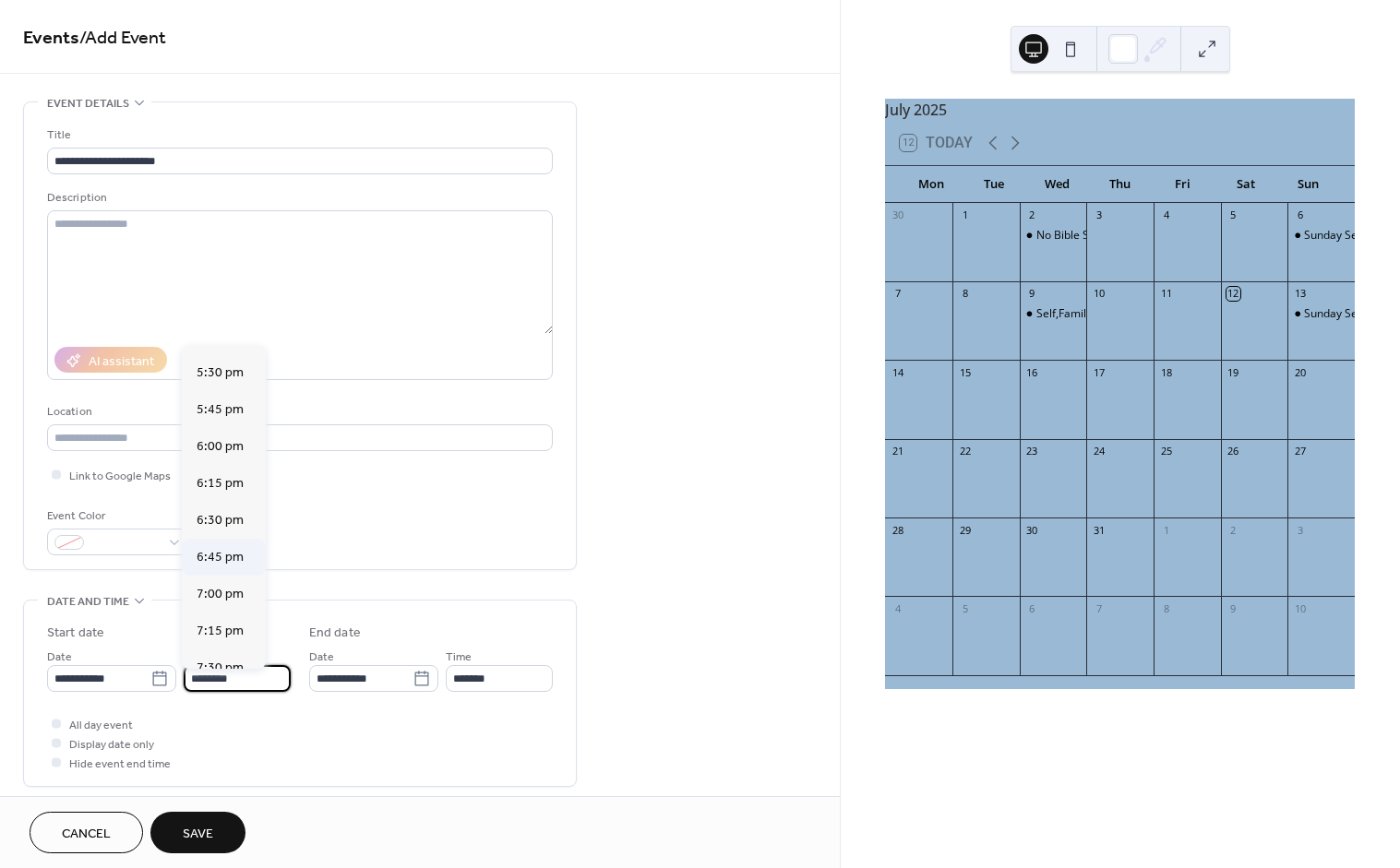 scroll, scrollTop: 2578, scrollLeft: 0, axis: vertical 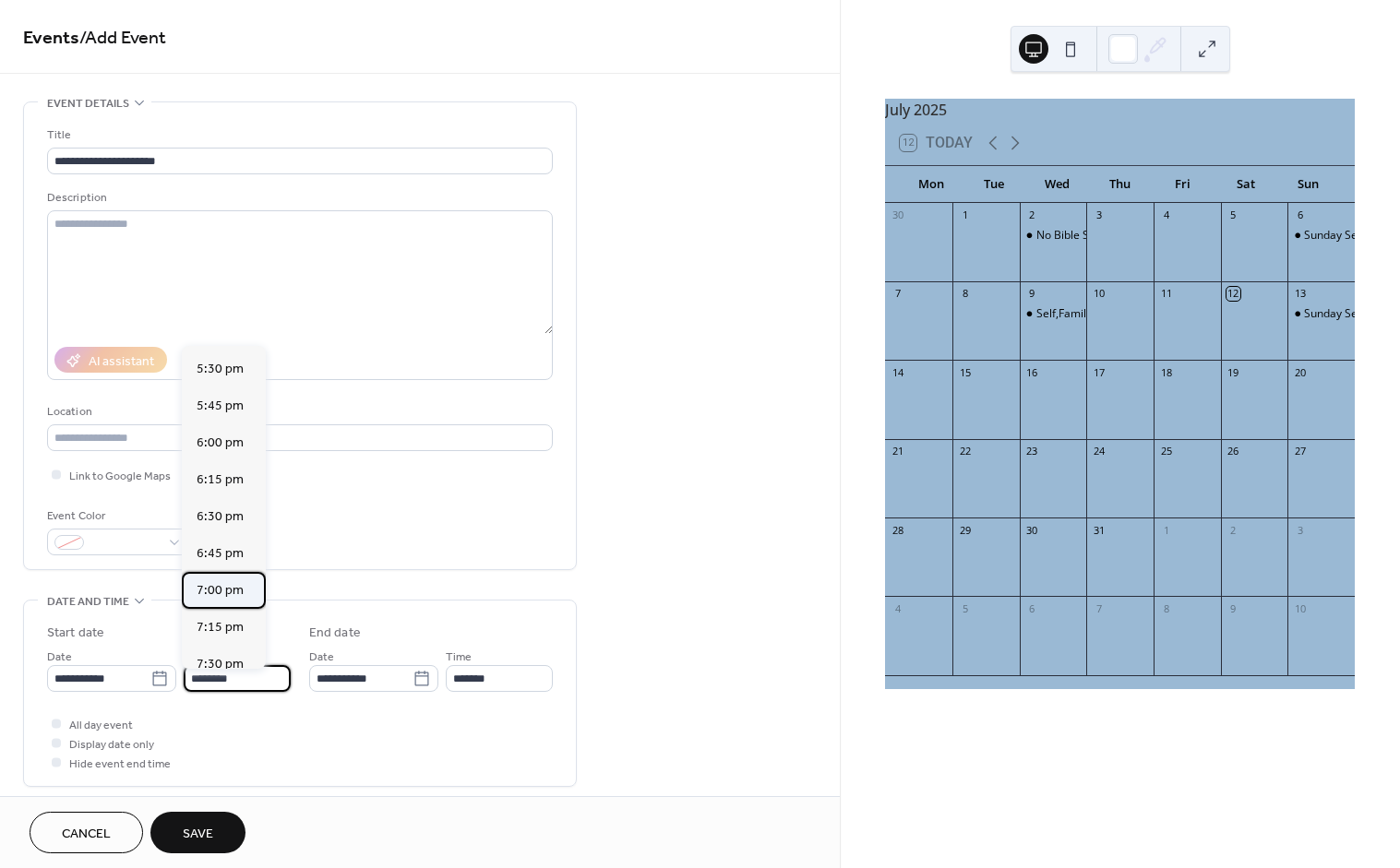 click on "7:00 pm" at bounding box center [220, 590] 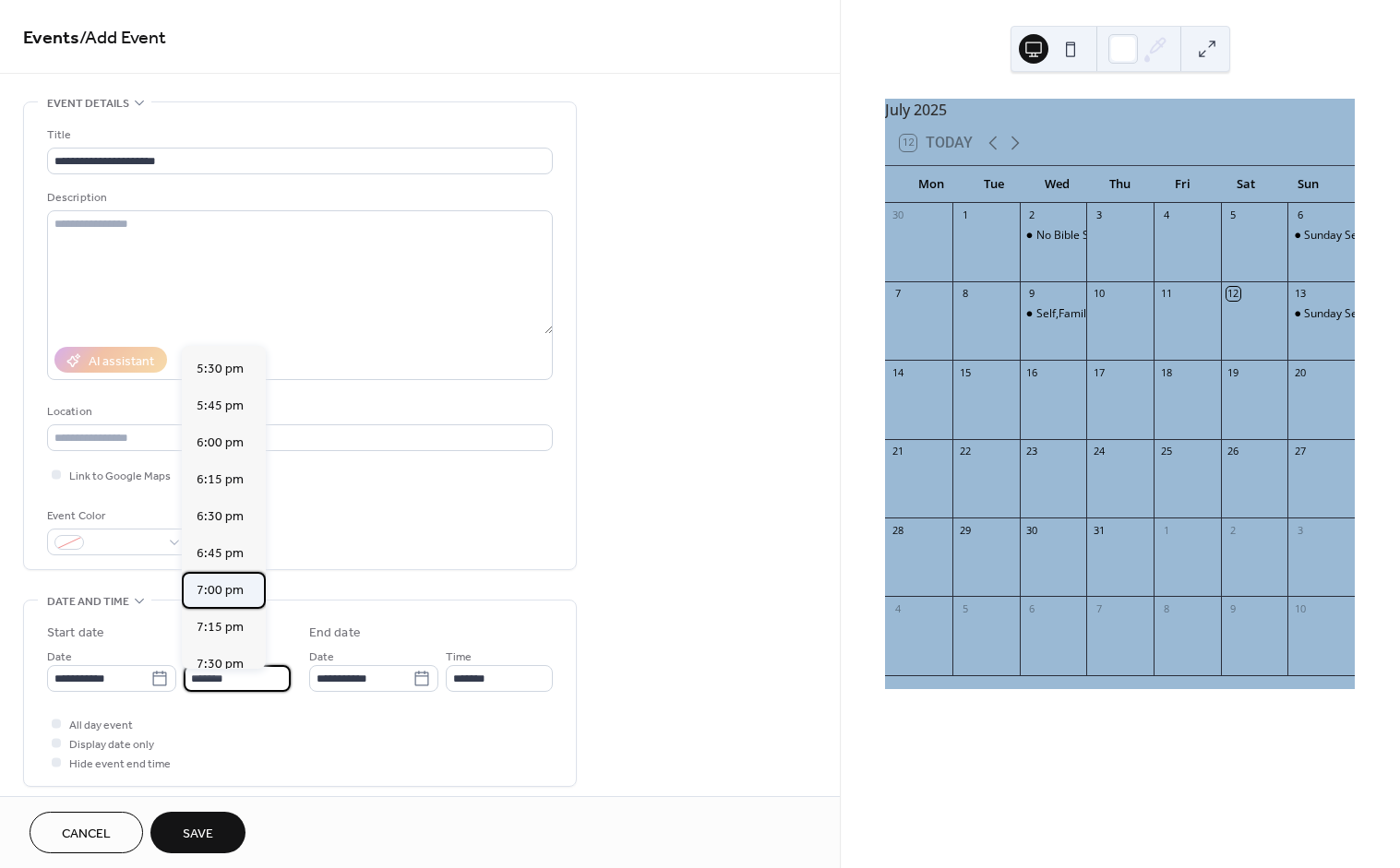 type on "*******" 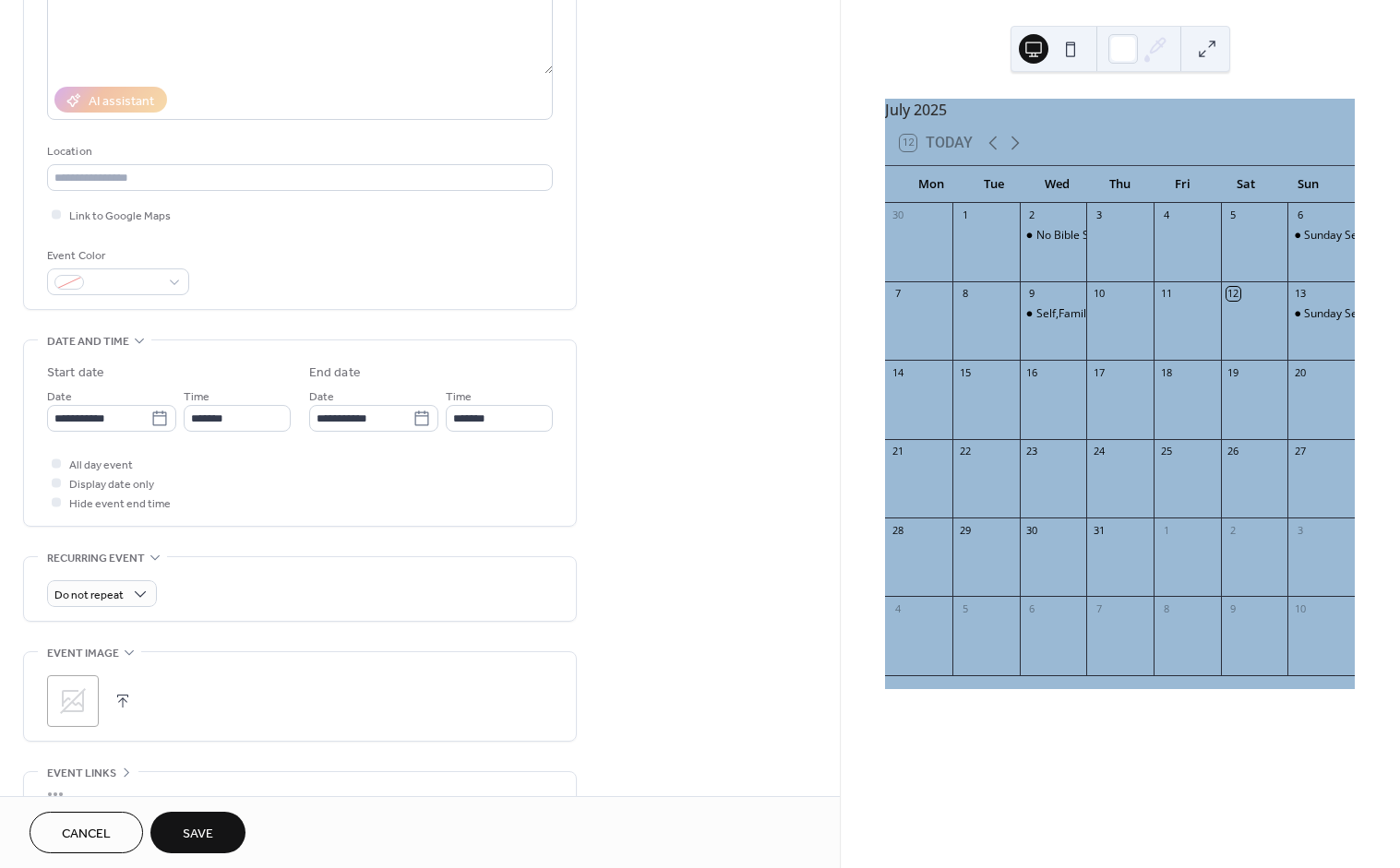 scroll, scrollTop: 280, scrollLeft: 0, axis: vertical 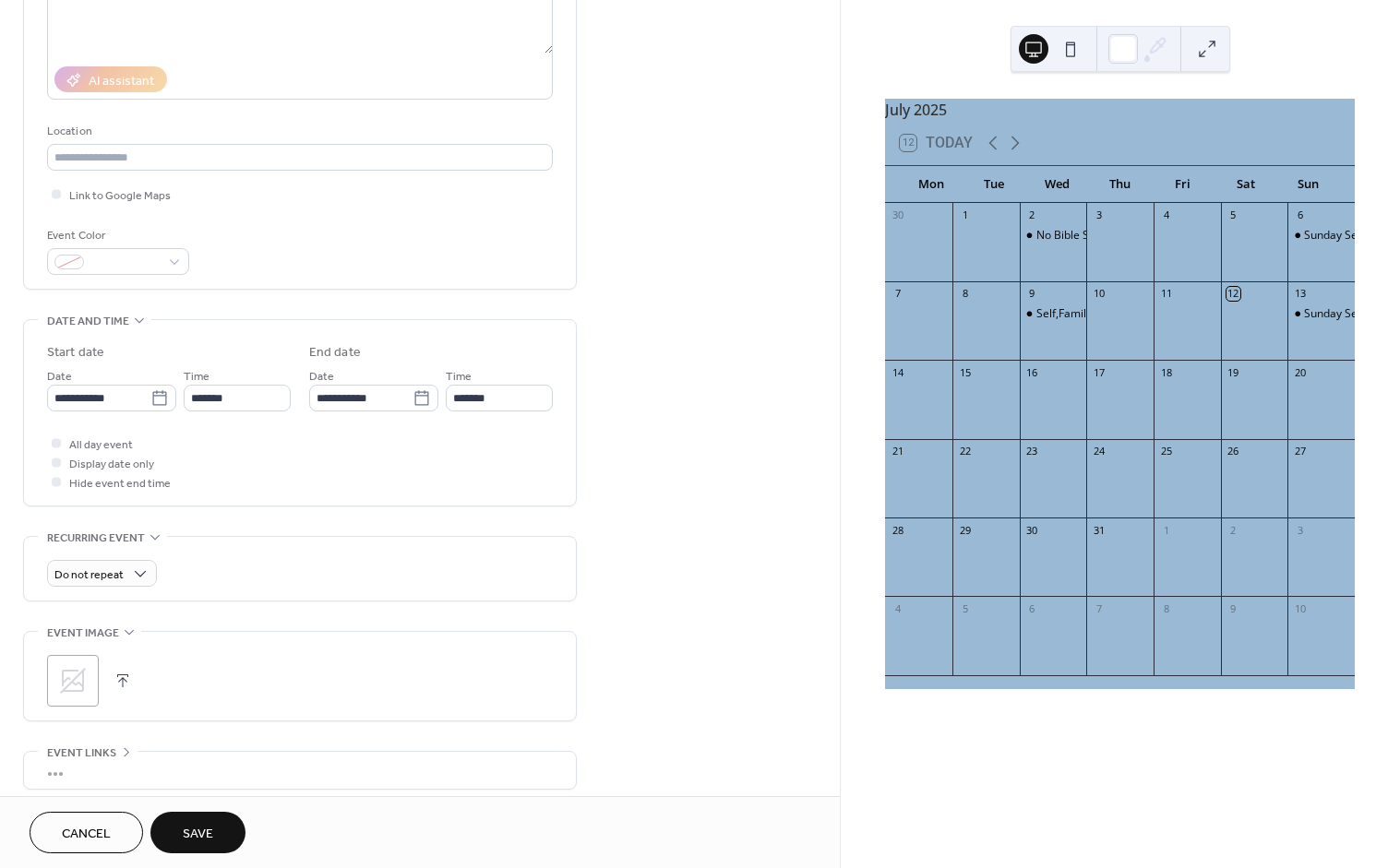 click on ";" at bounding box center (73, 681) 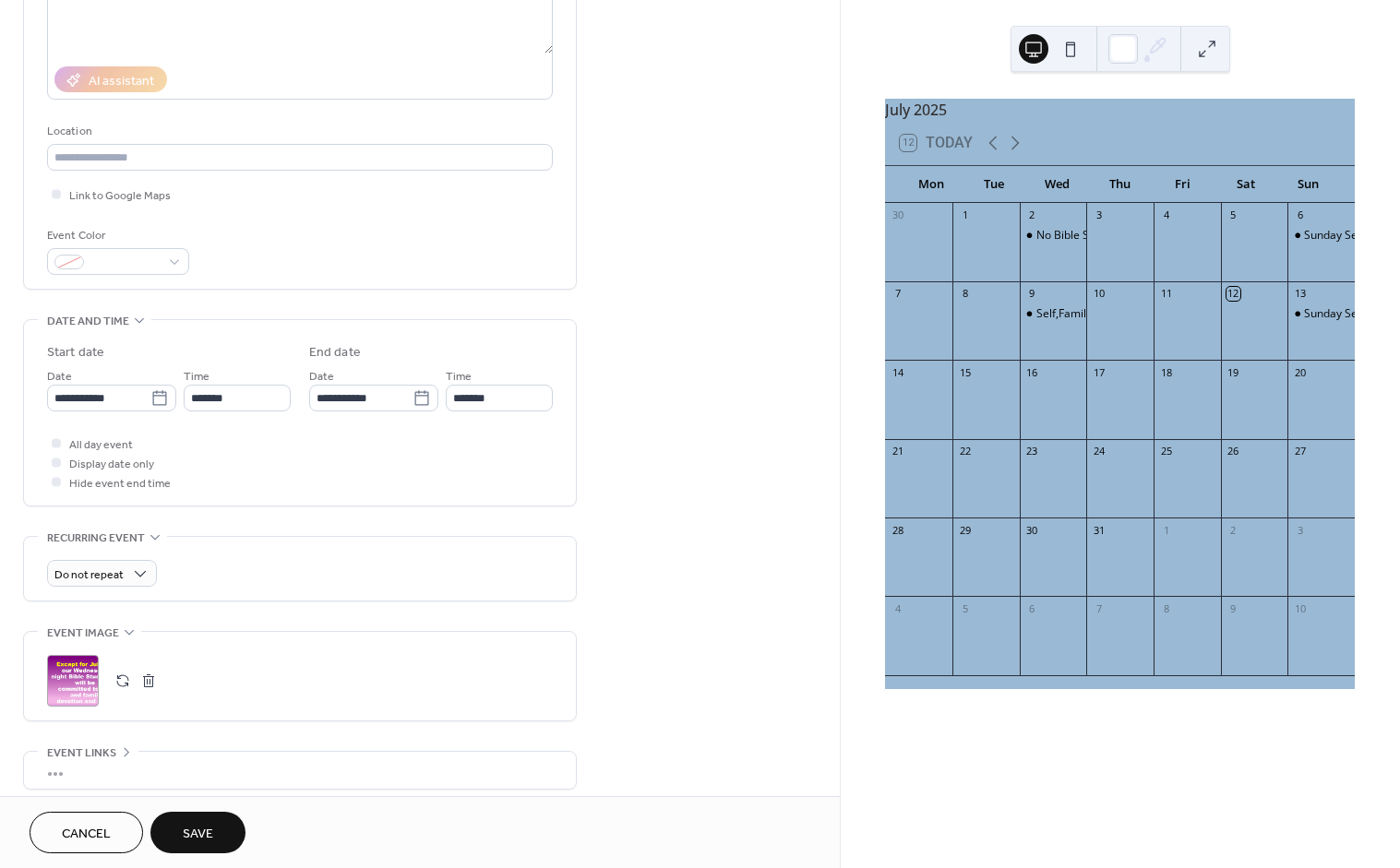 click on "Save" at bounding box center [197, 834] 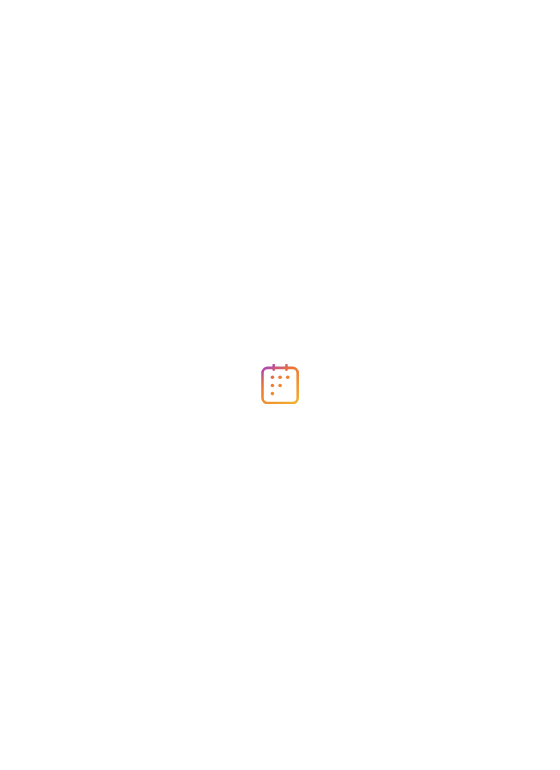 scroll, scrollTop: 0, scrollLeft: 0, axis: both 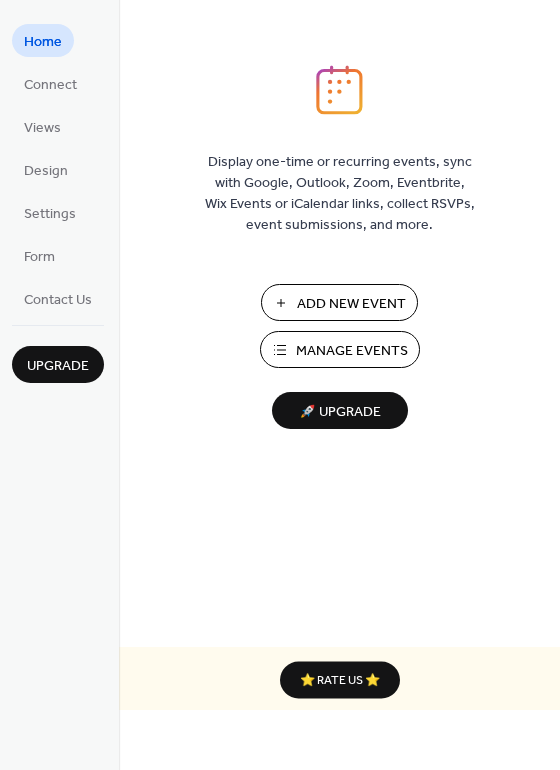 click on "Manage Events" at bounding box center [352, 351] 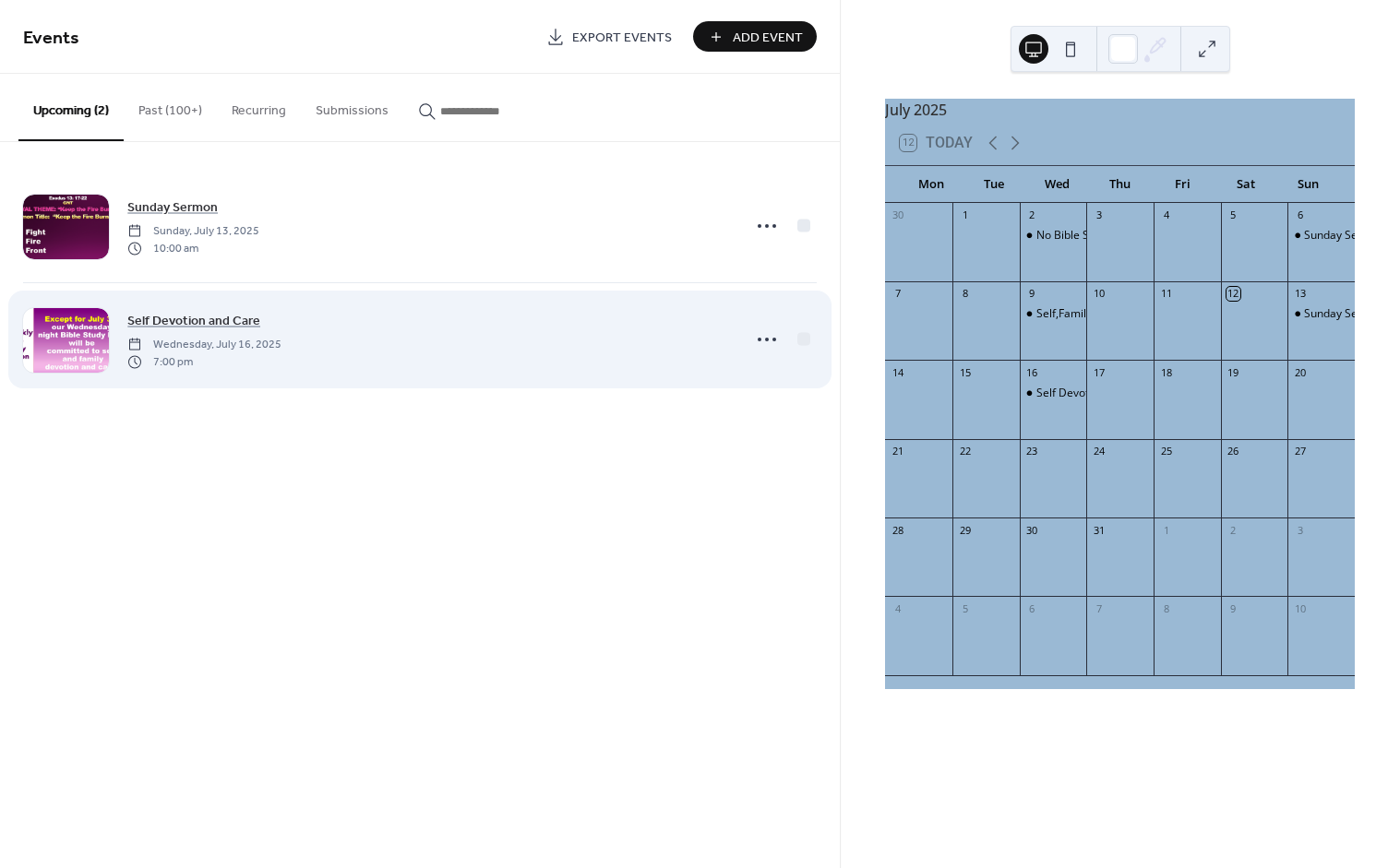 scroll, scrollTop: 0, scrollLeft: 0, axis: both 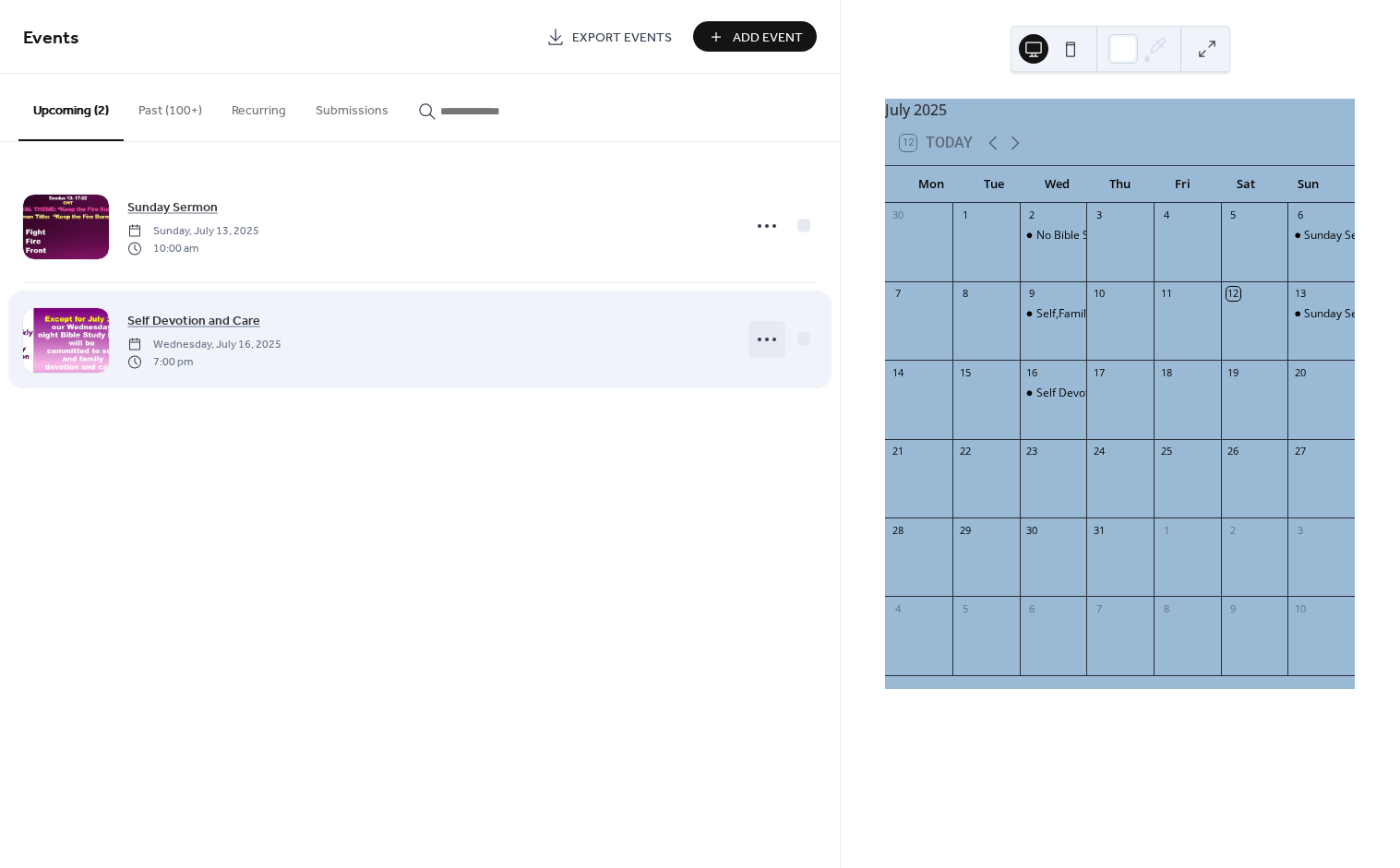 click 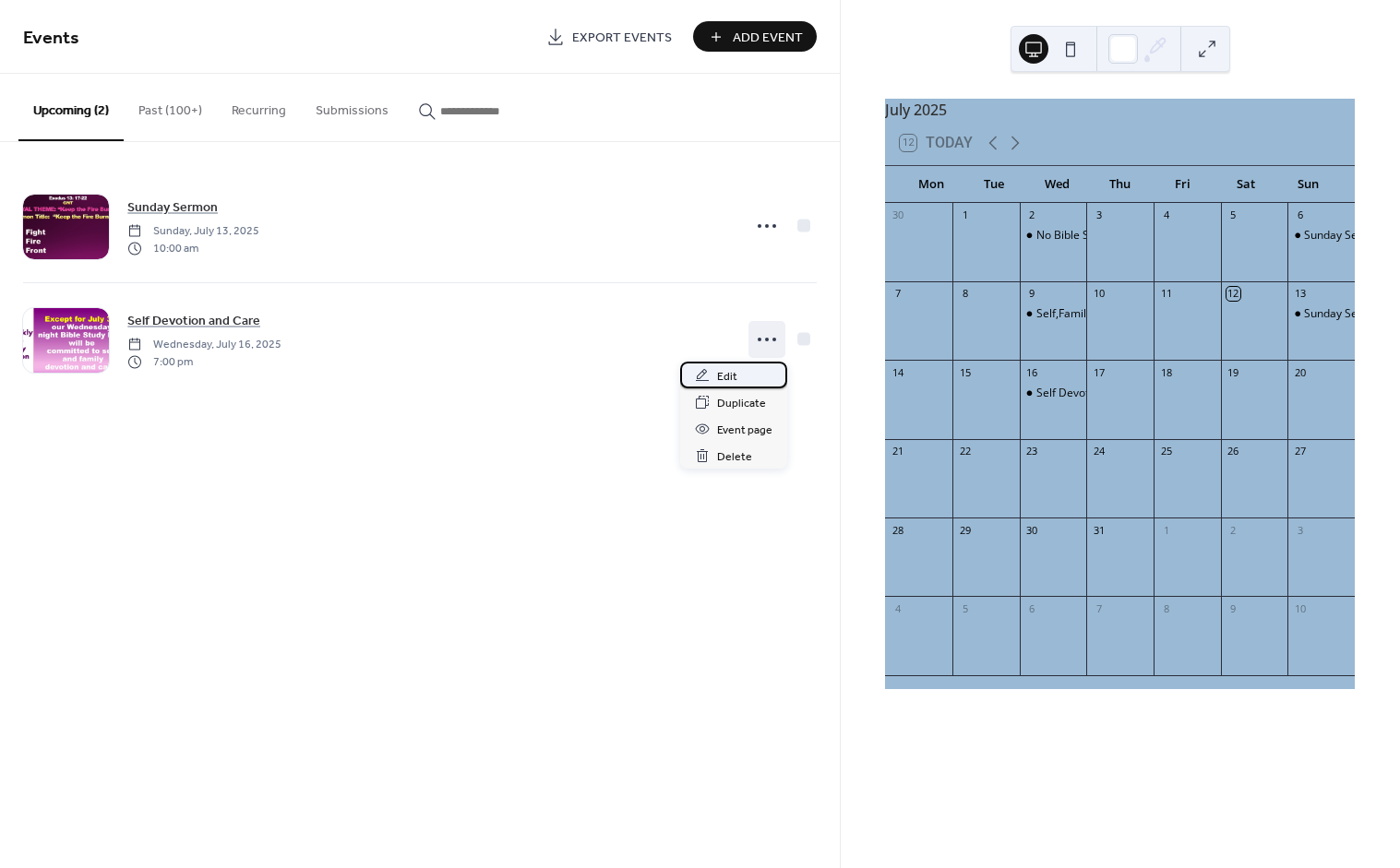 click on "Edit" at bounding box center [727, 376] 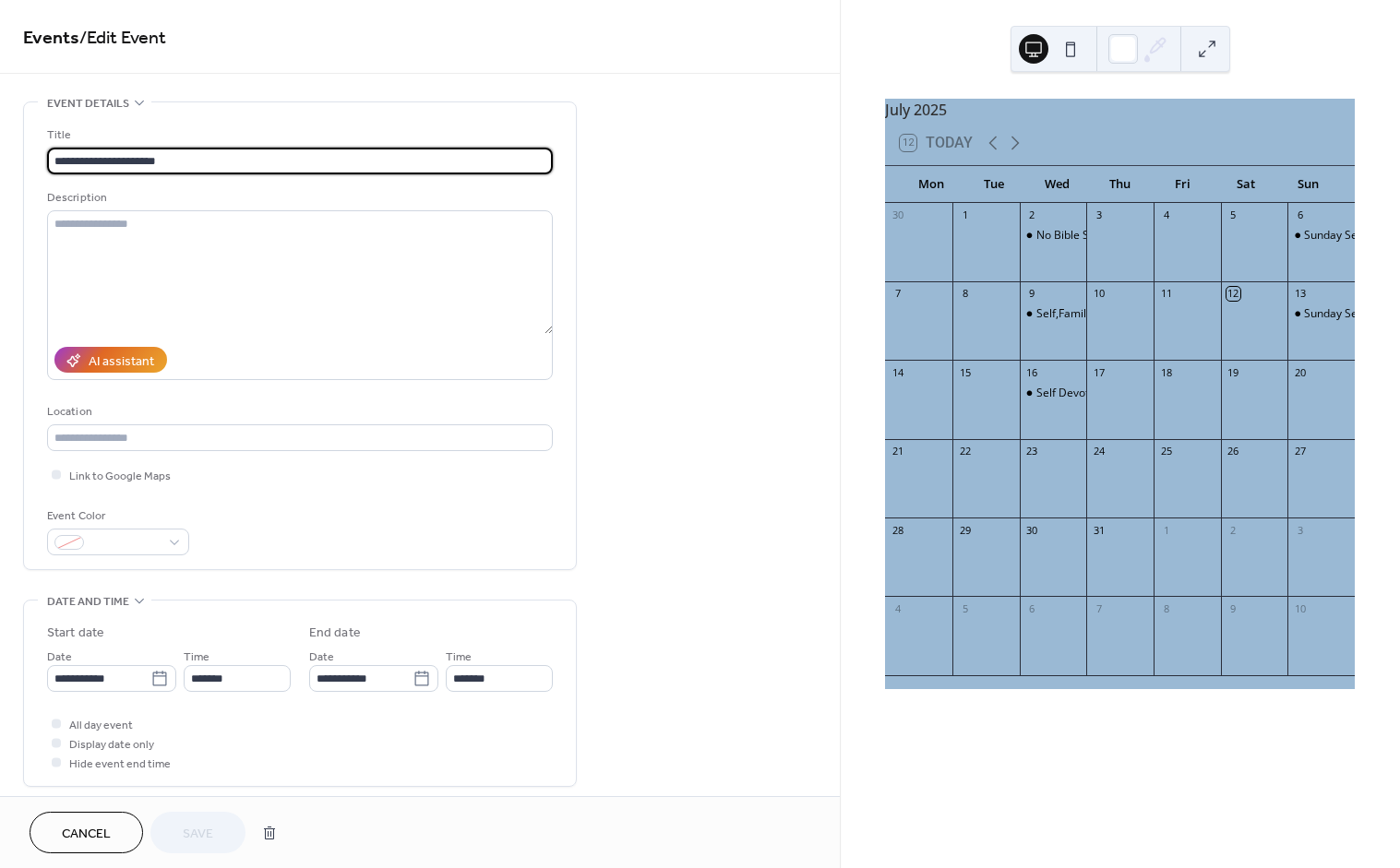 click on "**********" at bounding box center (300, 161) 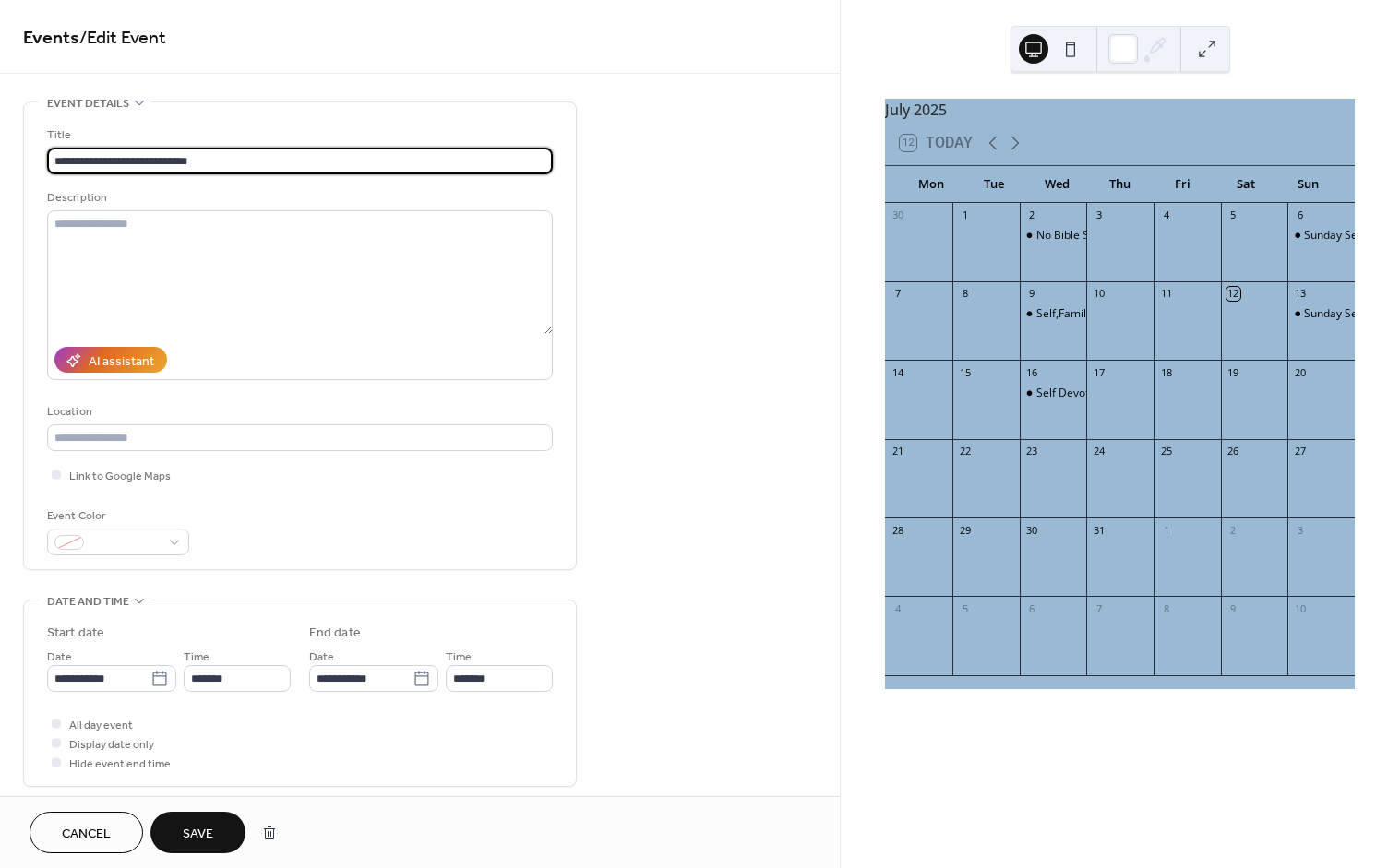 type on "**********" 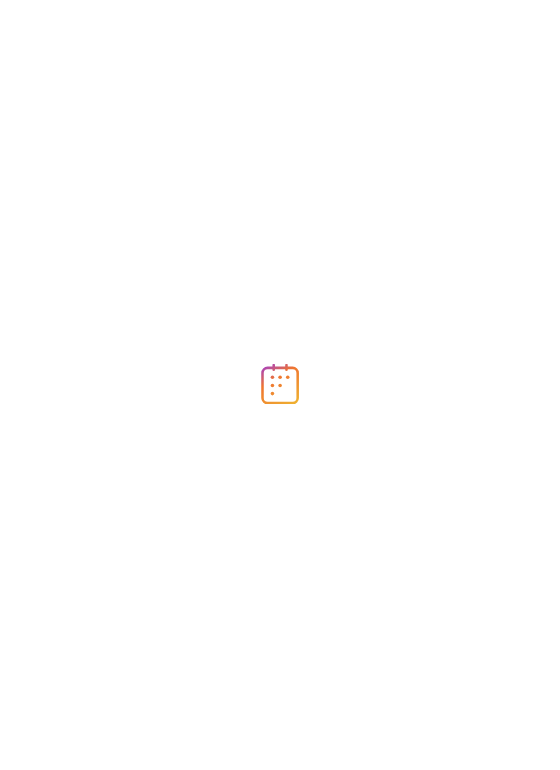 scroll, scrollTop: 0, scrollLeft: 0, axis: both 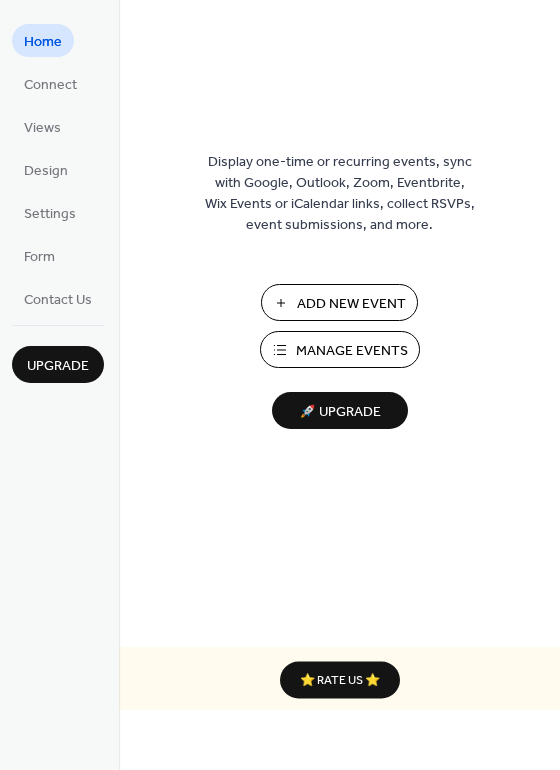 click on "Manage Events" at bounding box center (340, 349) 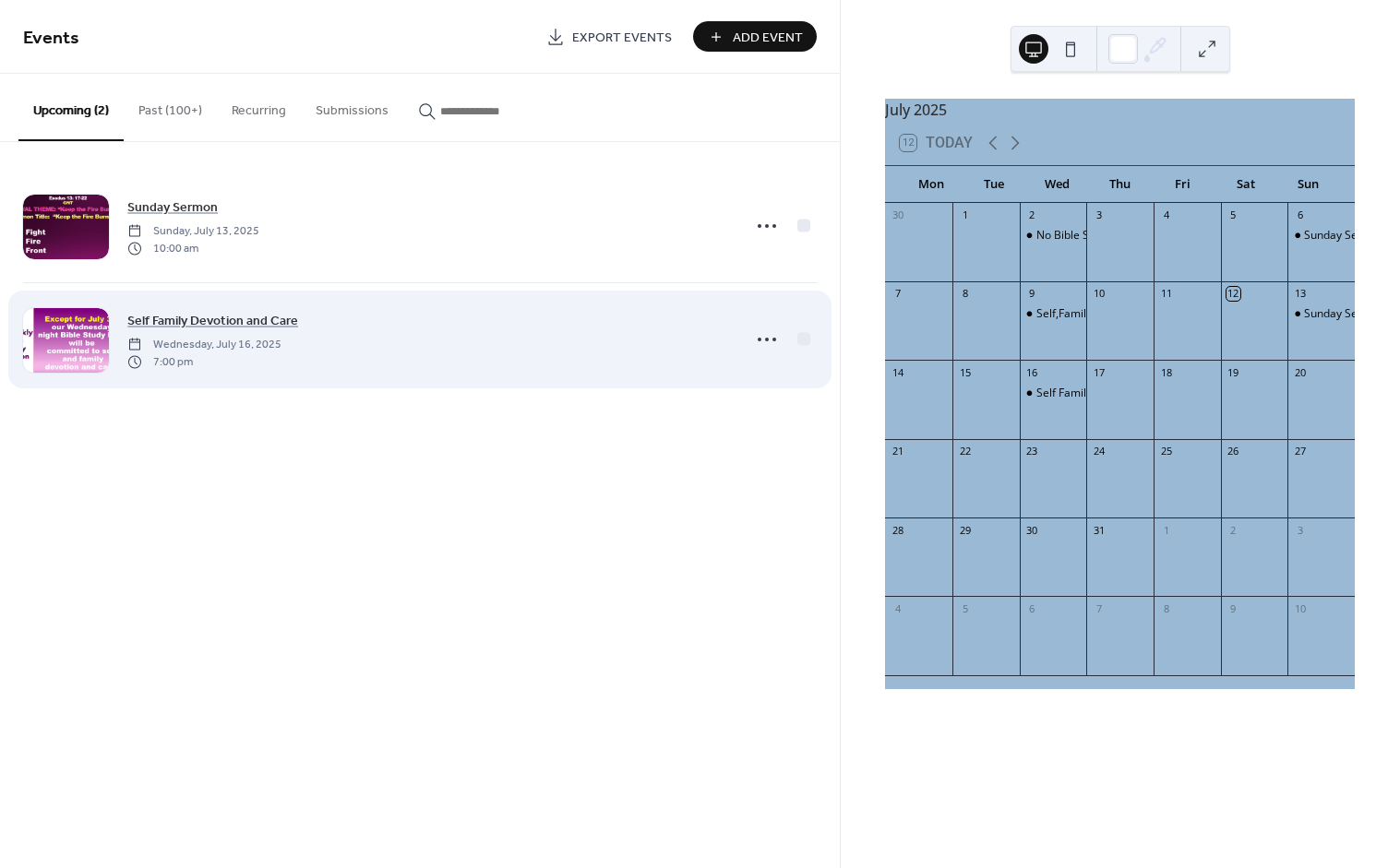 scroll, scrollTop: 0, scrollLeft: 0, axis: both 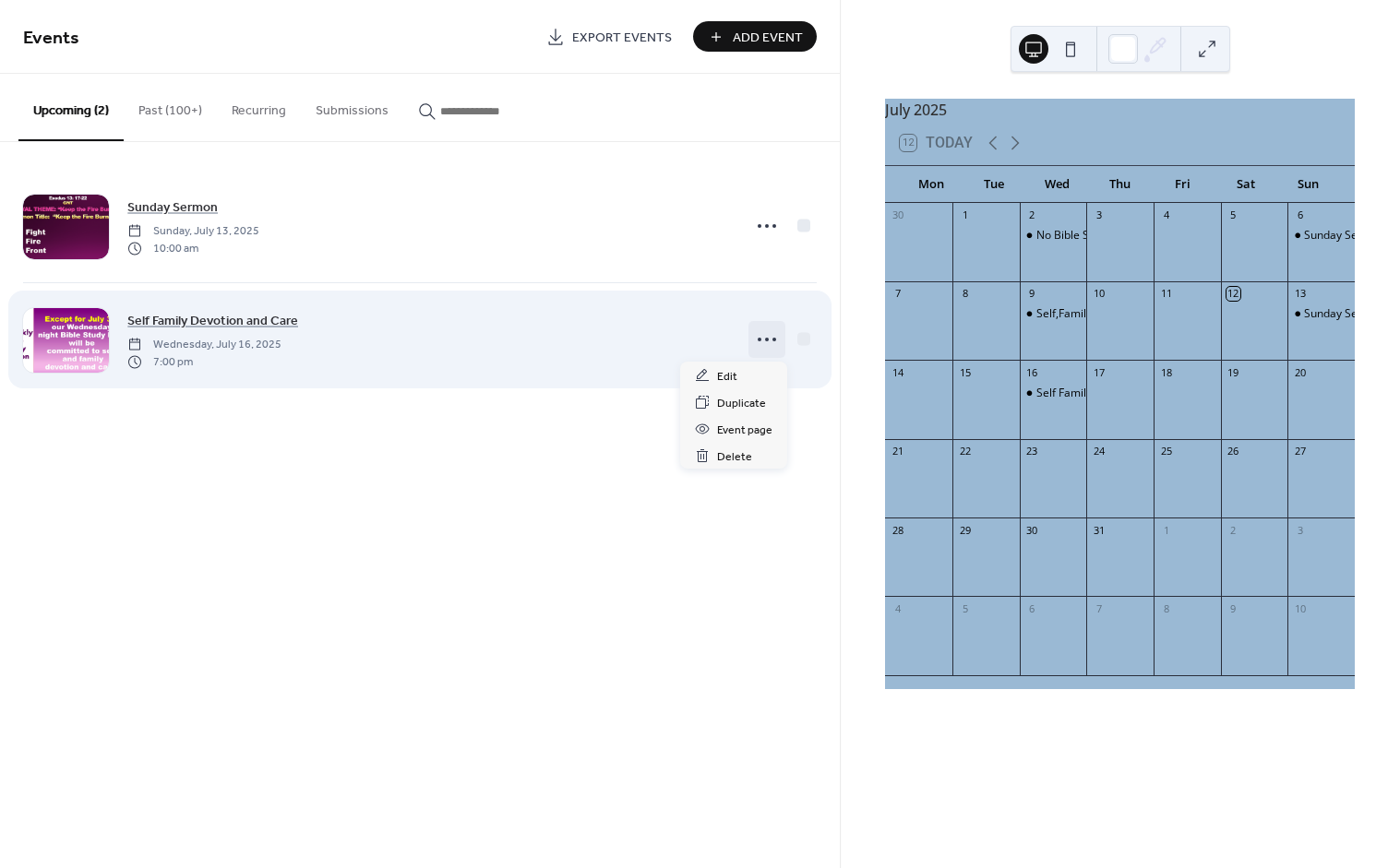 click 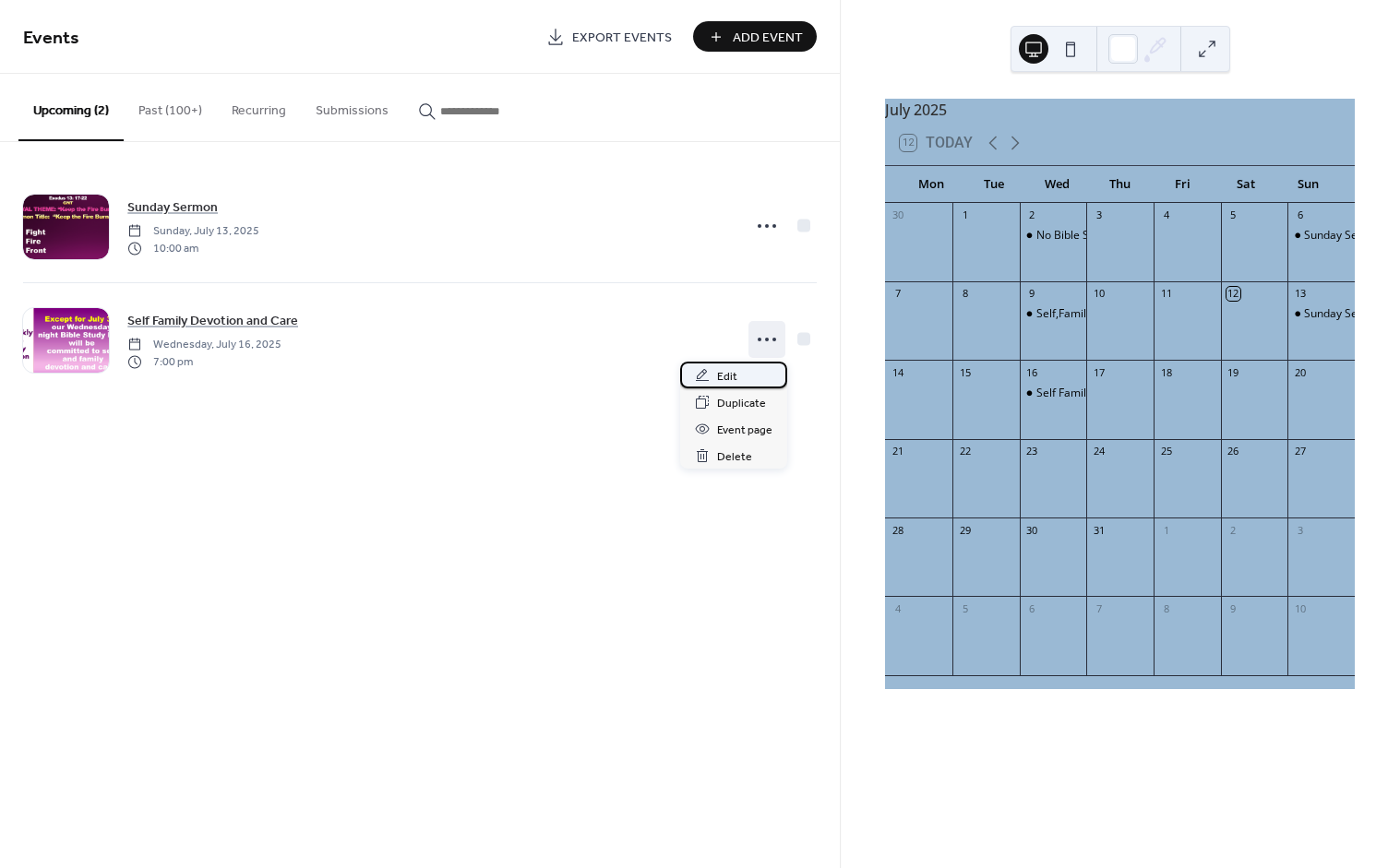 click on "Edit" at bounding box center (734, 375) 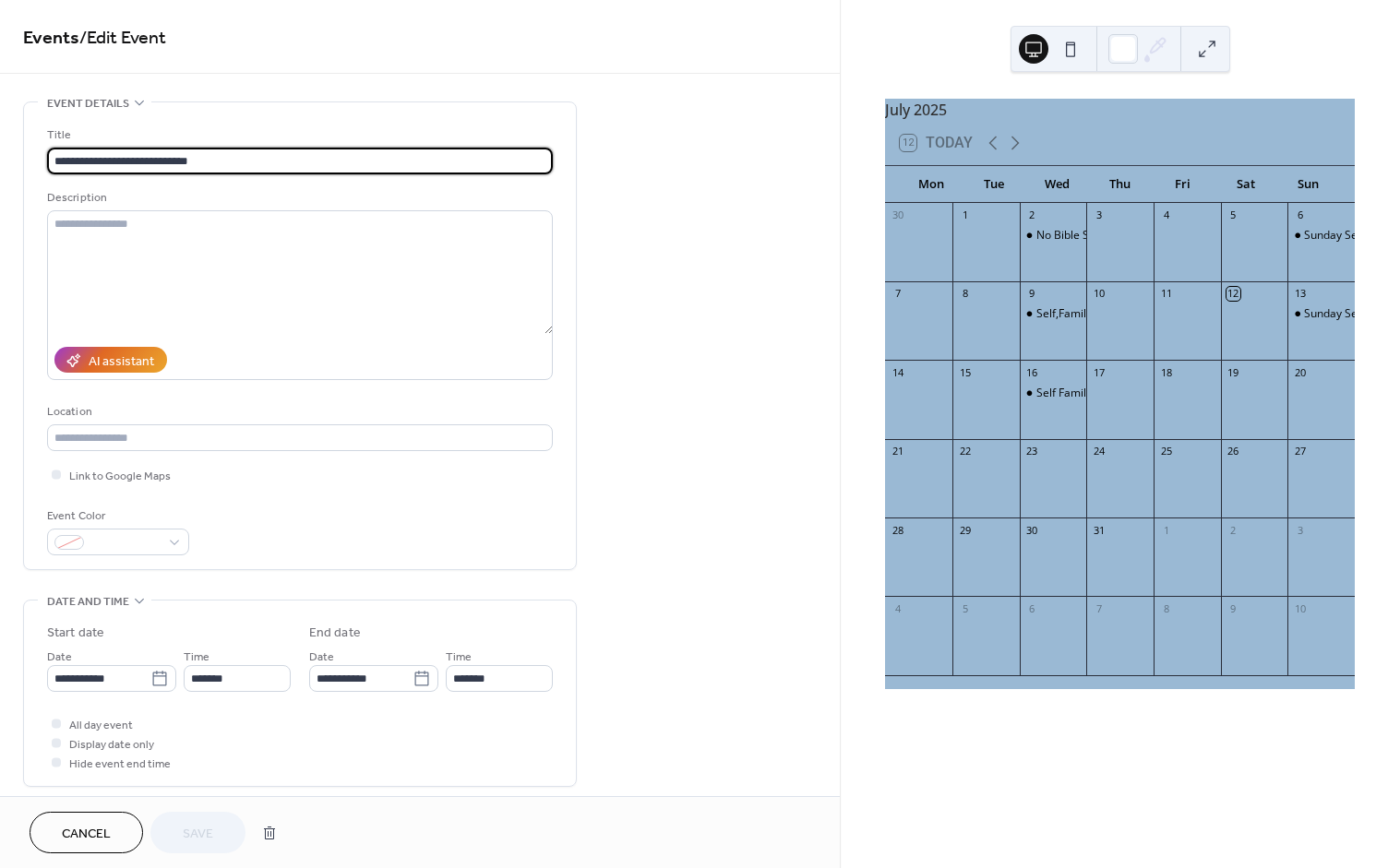 click on "**********" at bounding box center [300, 161] 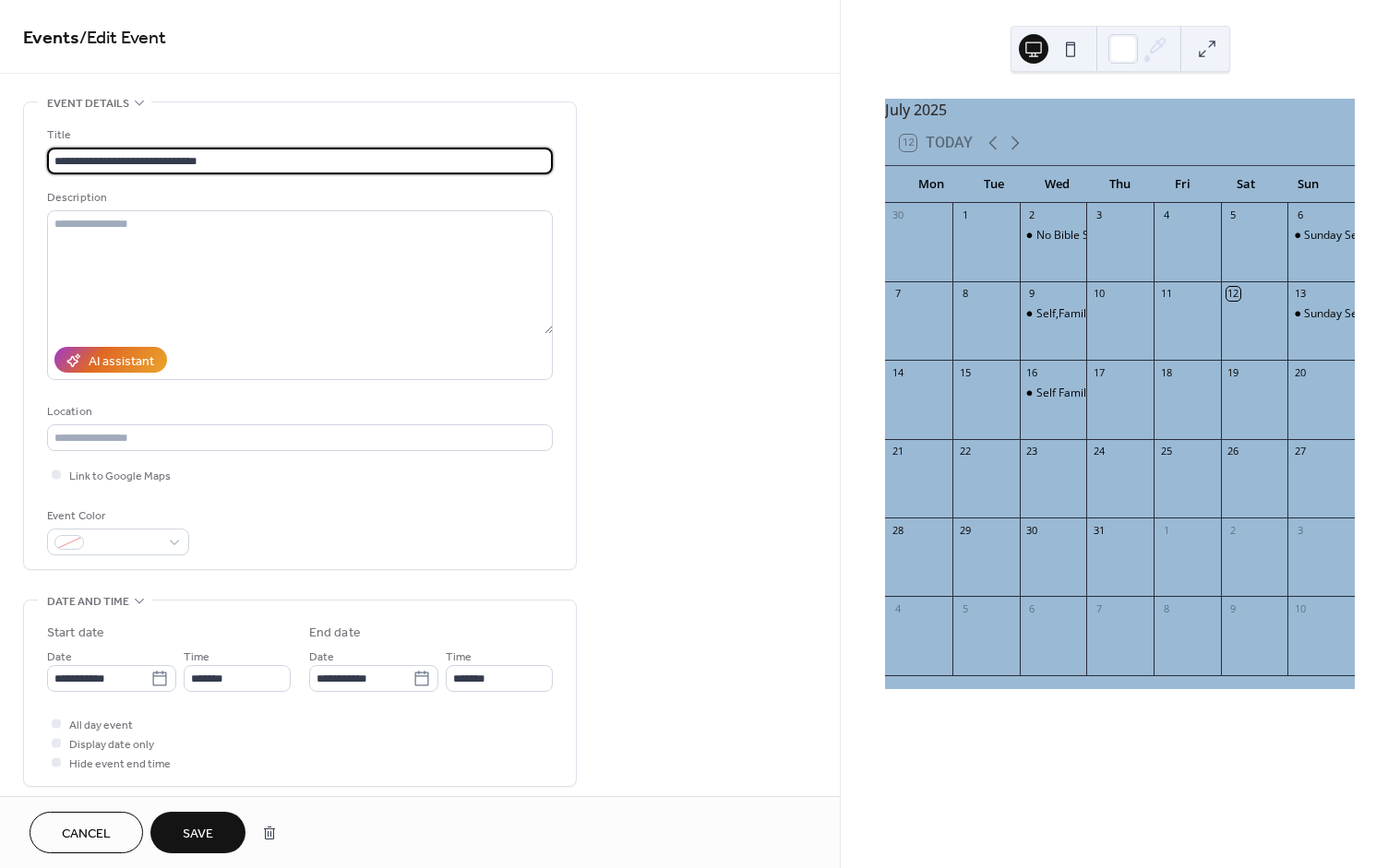 type on "**********" 